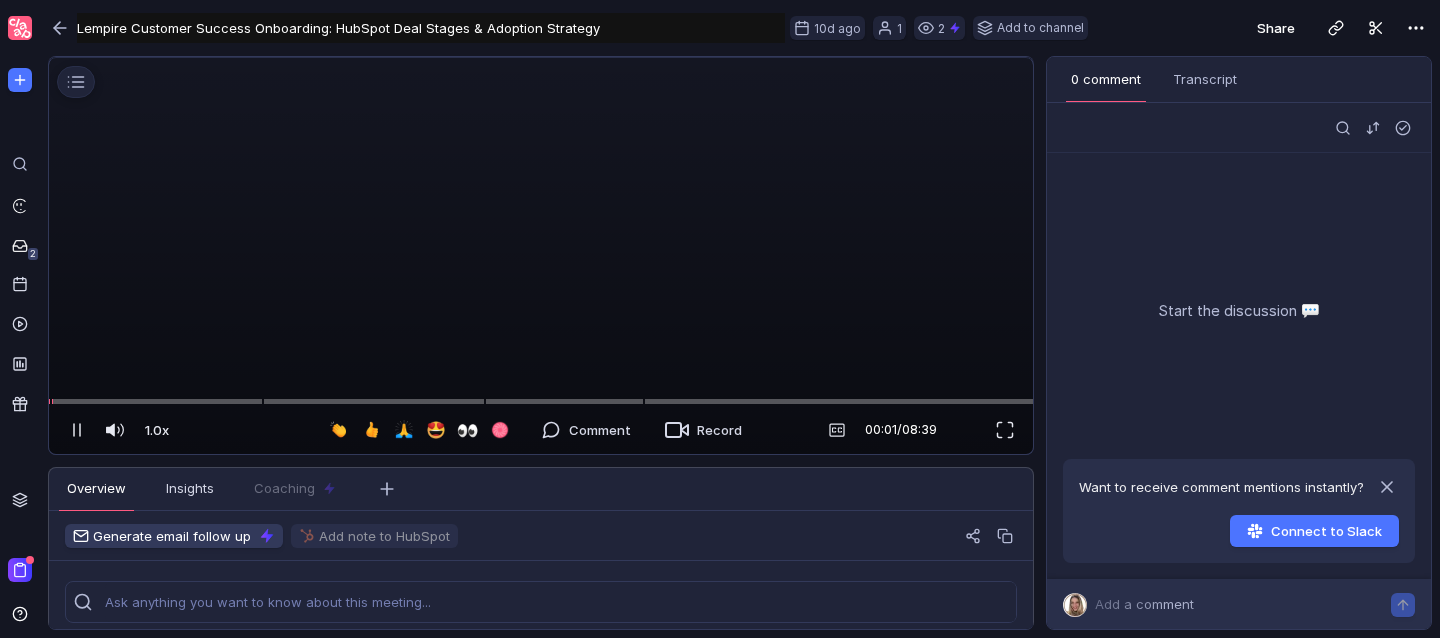 scroll, scrollTop: 0, scrollLeft: 0, axis: both 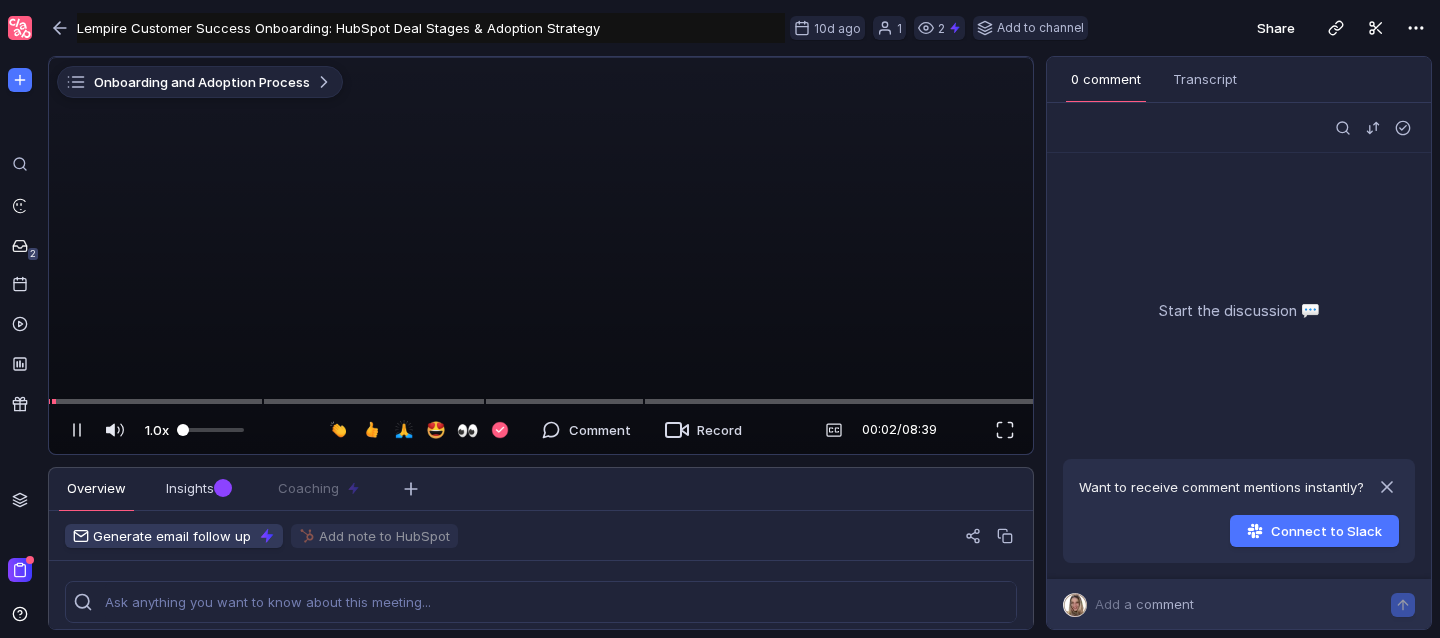 click at bounding box center (210, 430) 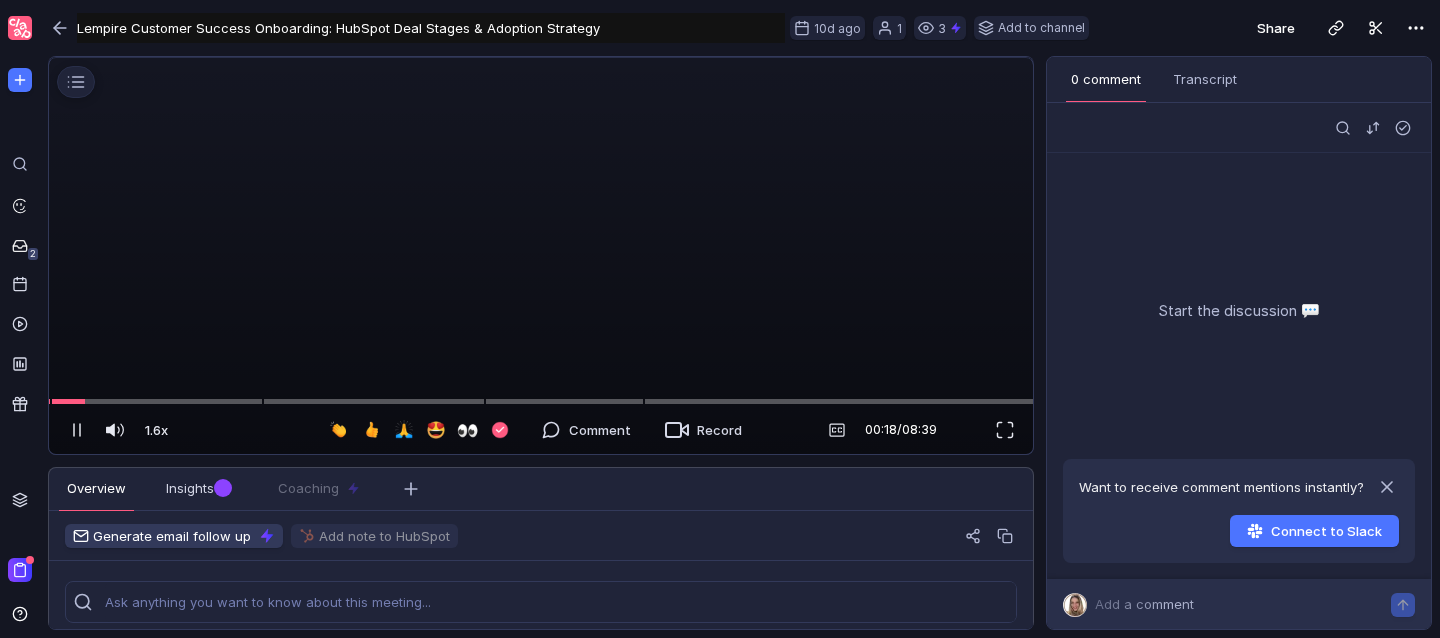 click at bounding box center [541, 58] 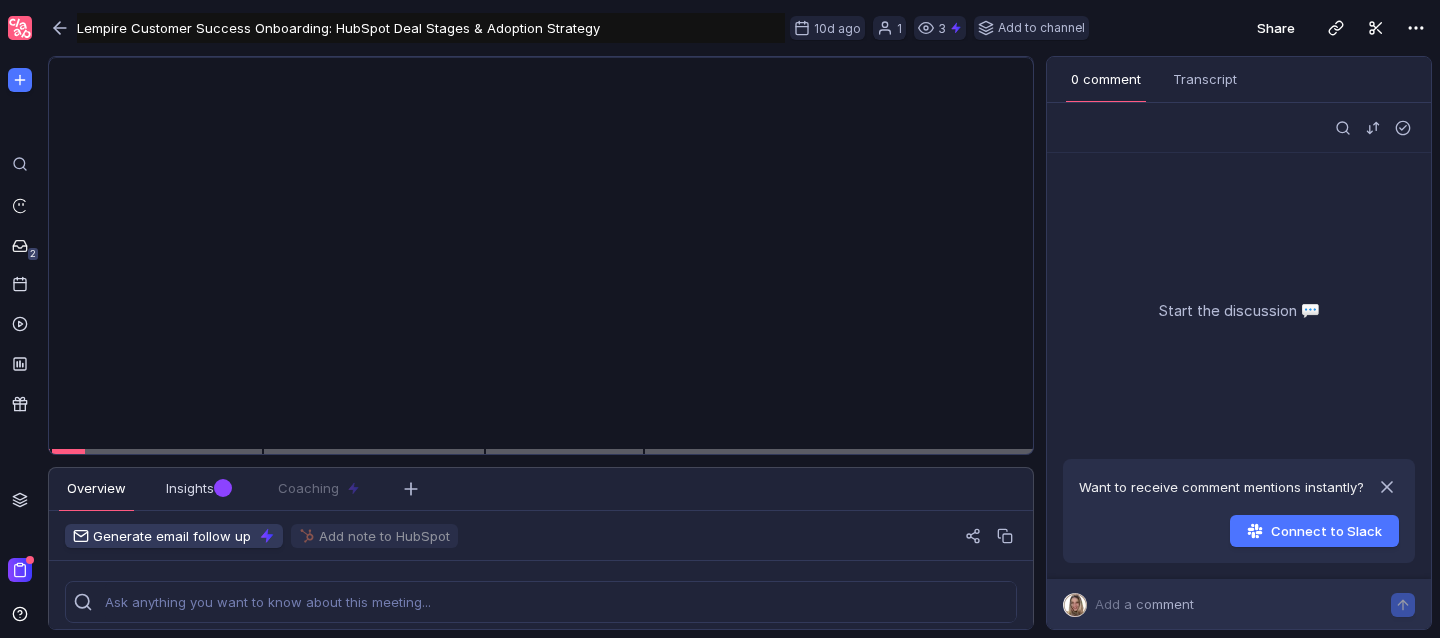 click at bounding box center (541, 58) 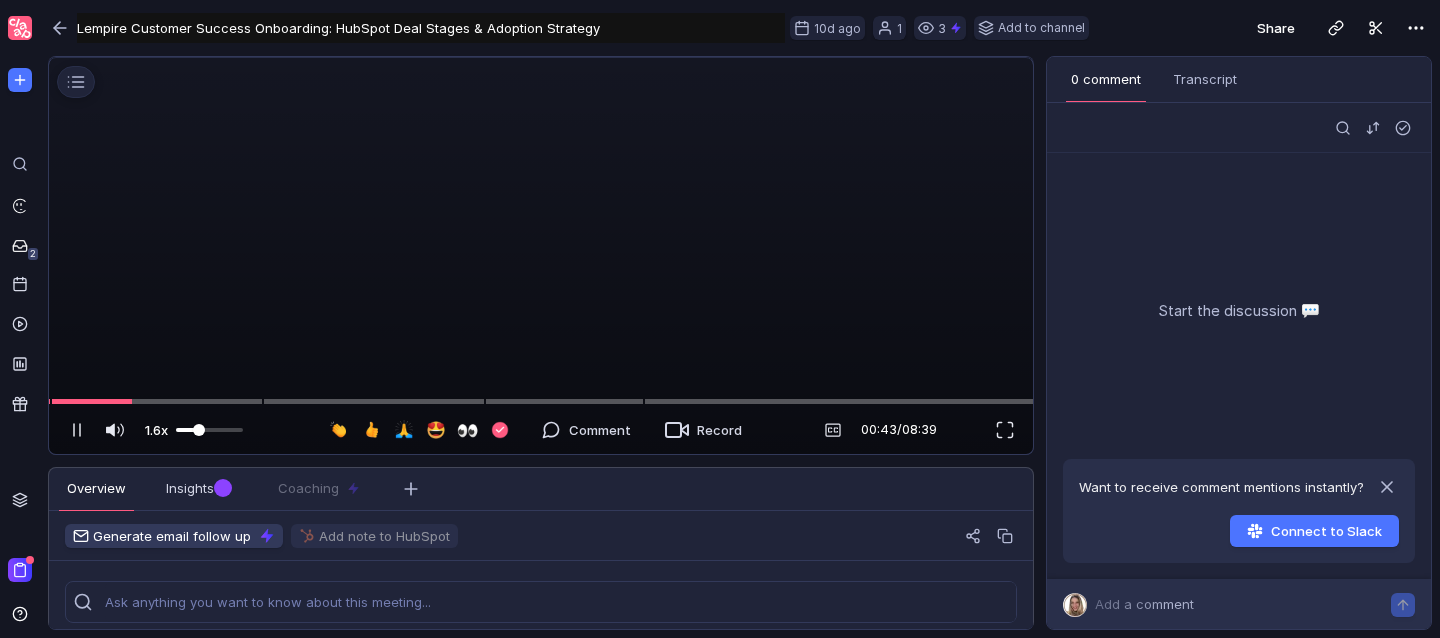 click at bounding box center (209, 430) 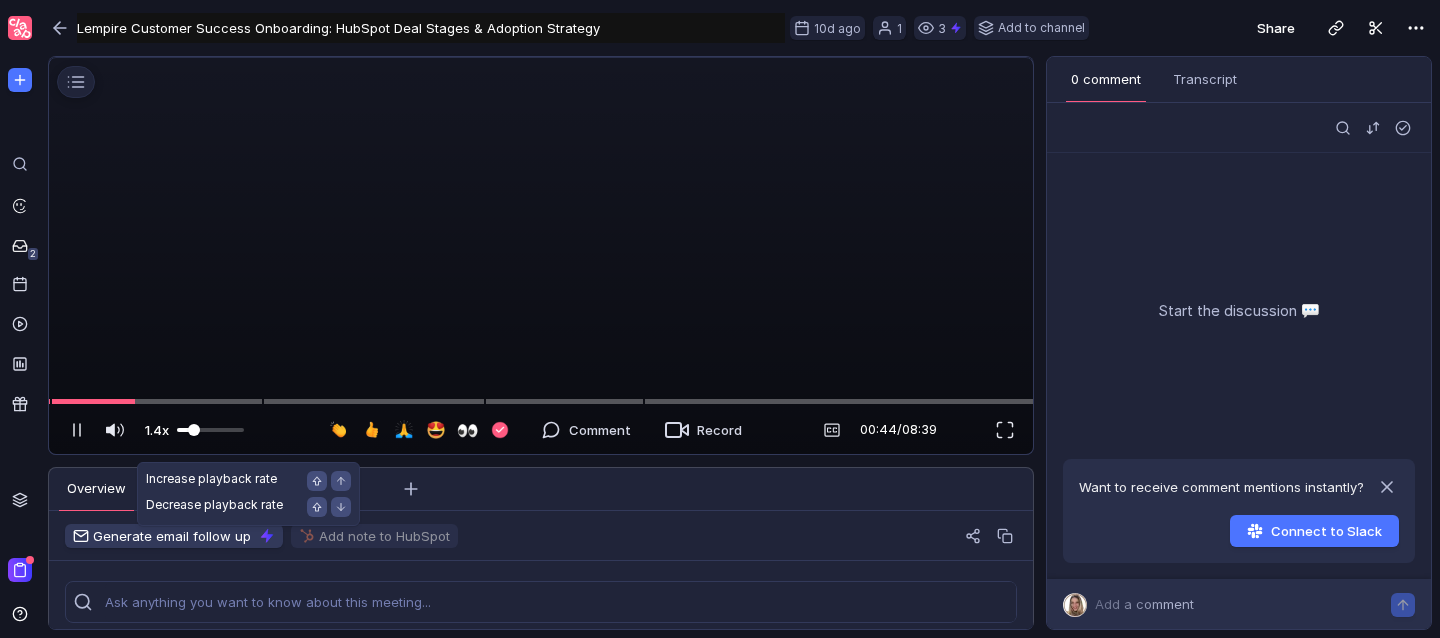 click at bounding box center (183, 430) 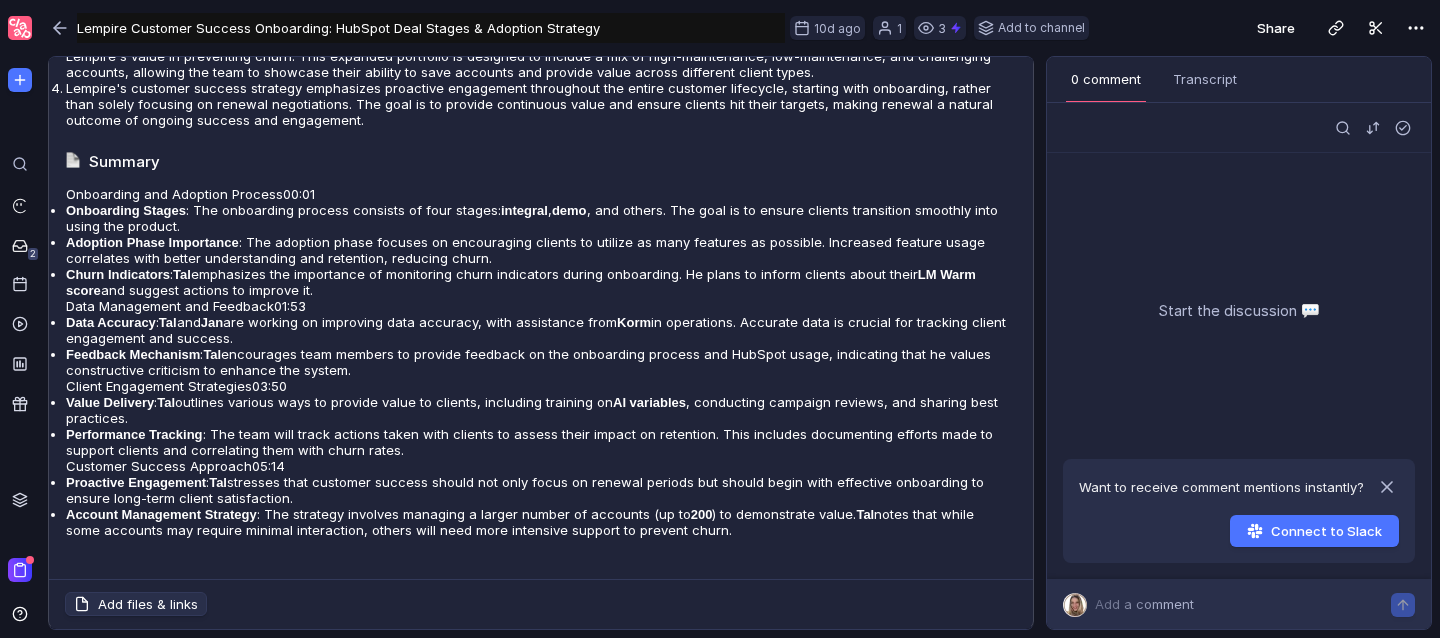 scroll, scrollTop: 0, scrollLeft: 0, axis: both 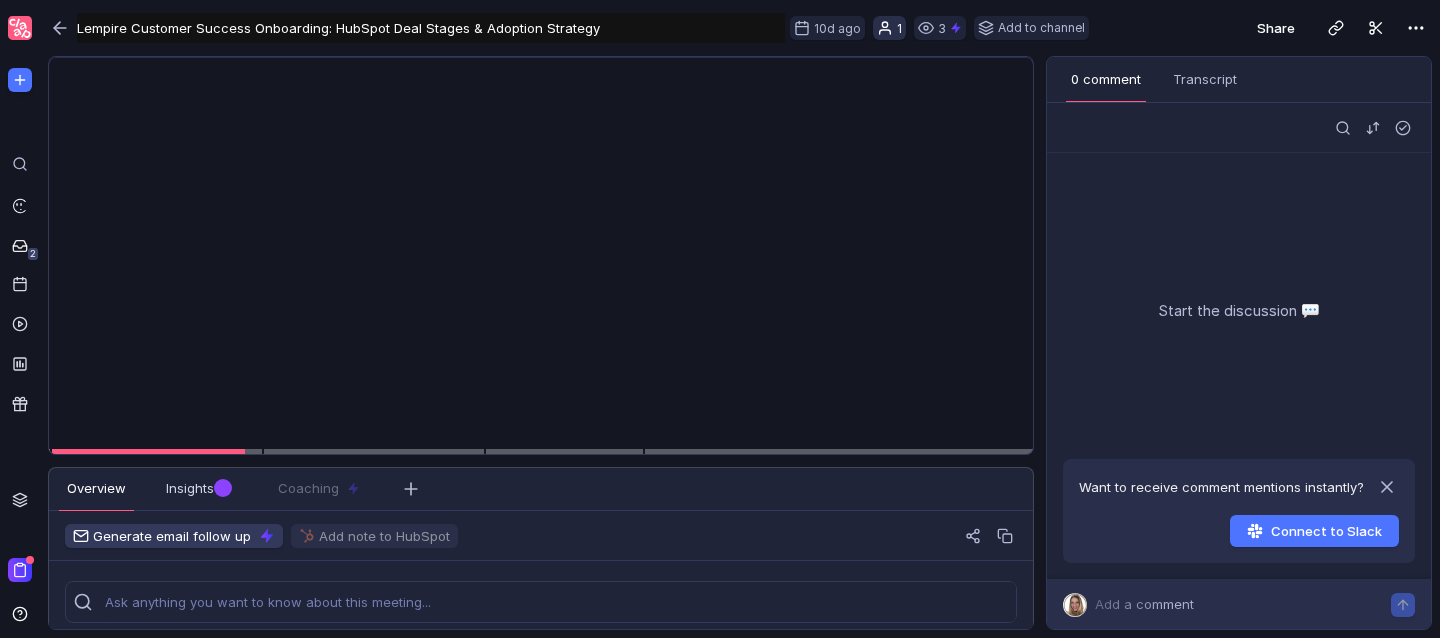 click at bounding box center [885, 28] 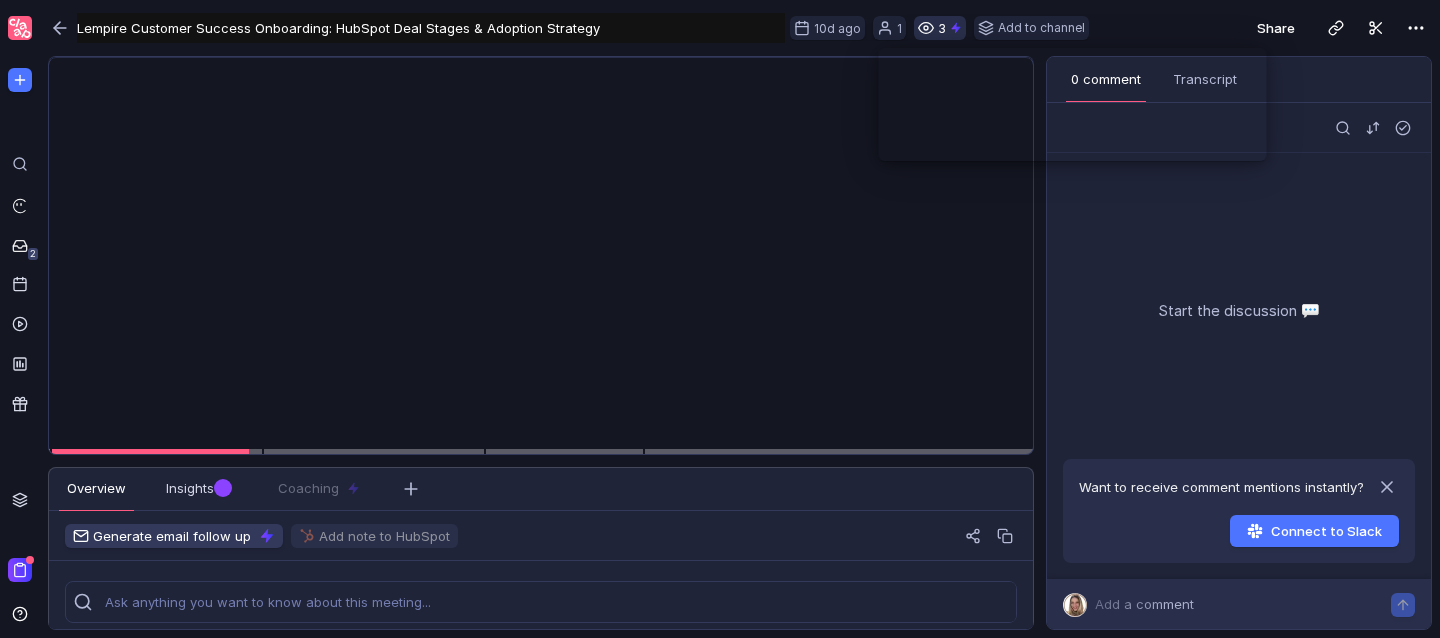 click at bounding box center (926, 28) 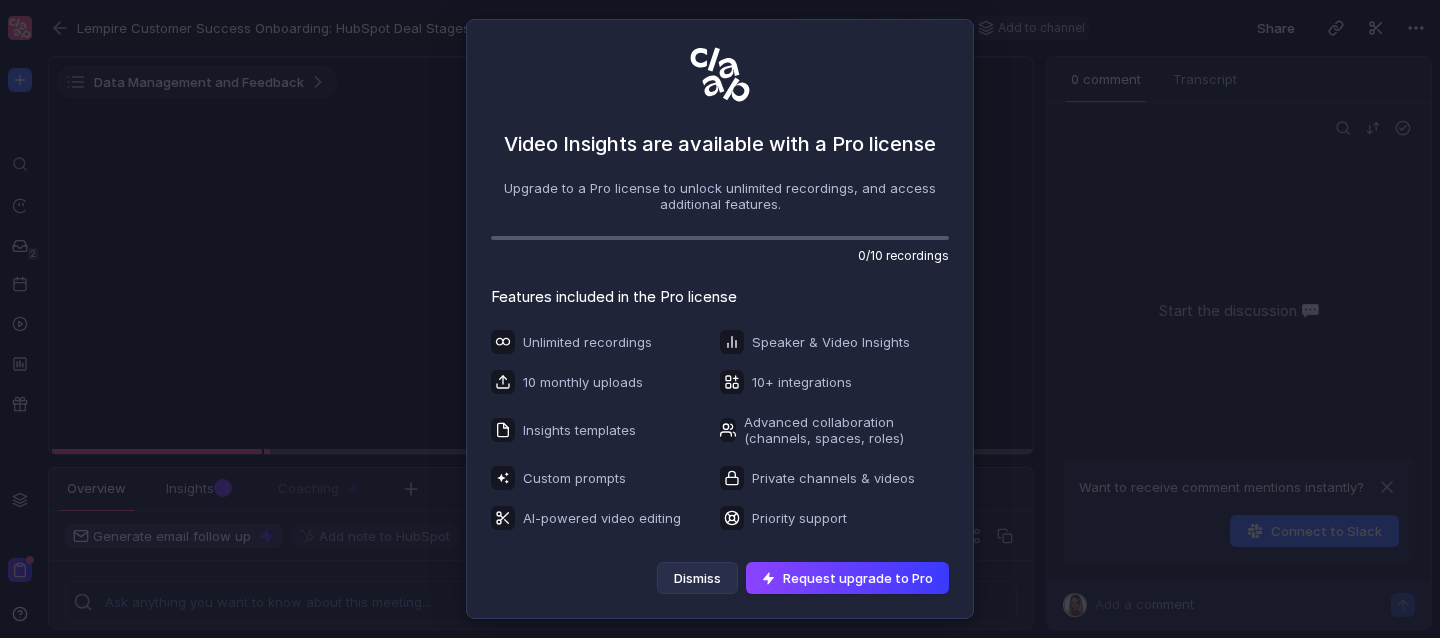 click on "Dismiss" at bounding box center (697, 578) 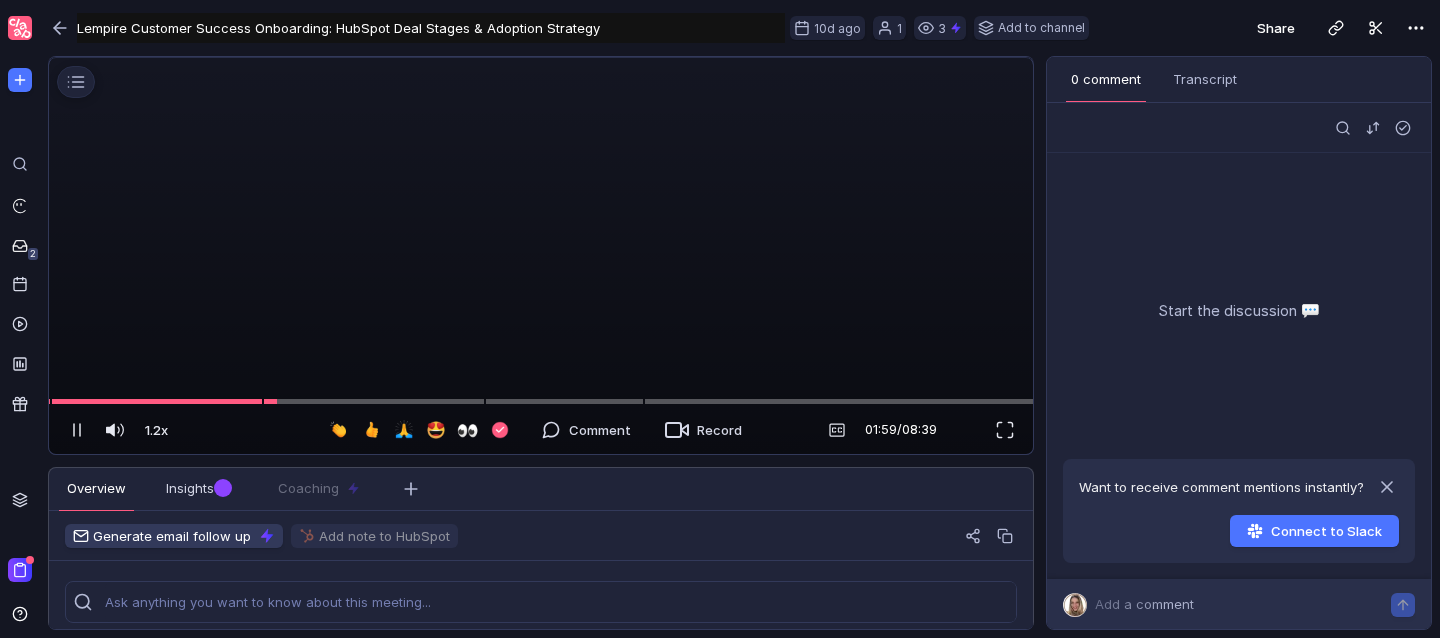 click at bounding box center (541, 256) 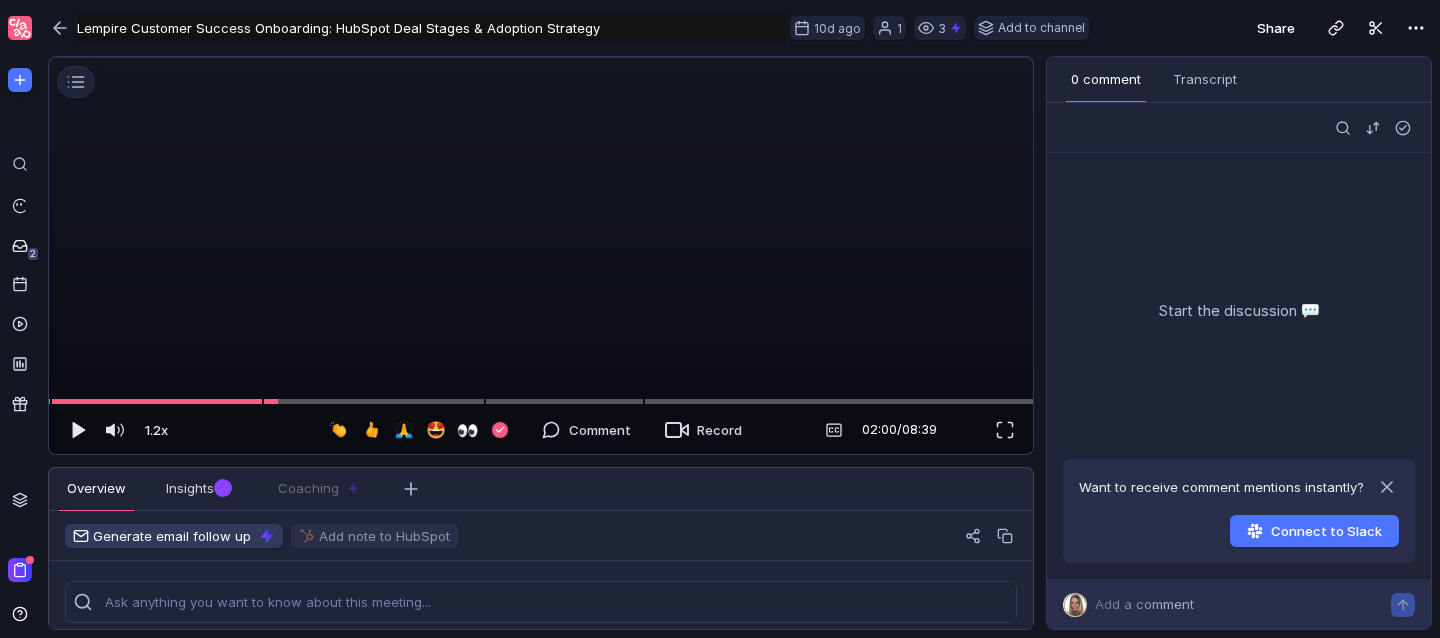 click at bounding box center [541, 58] 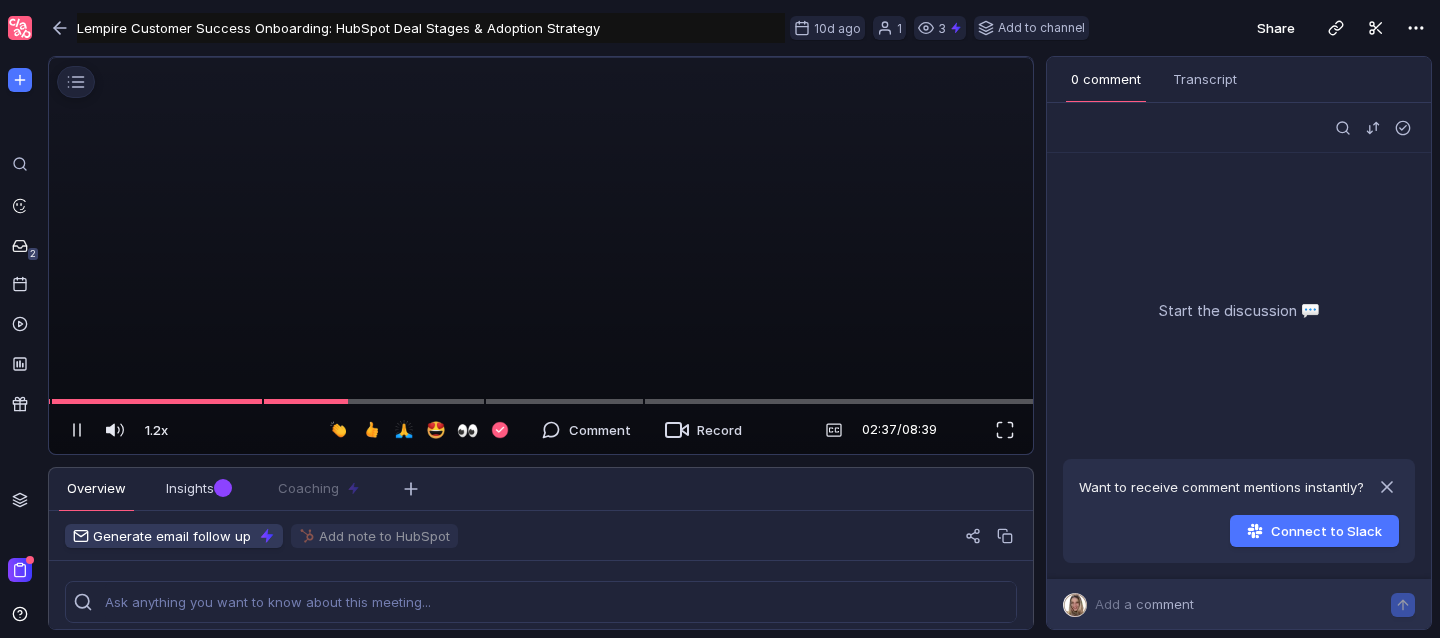 click at bounding box center [541, 58] 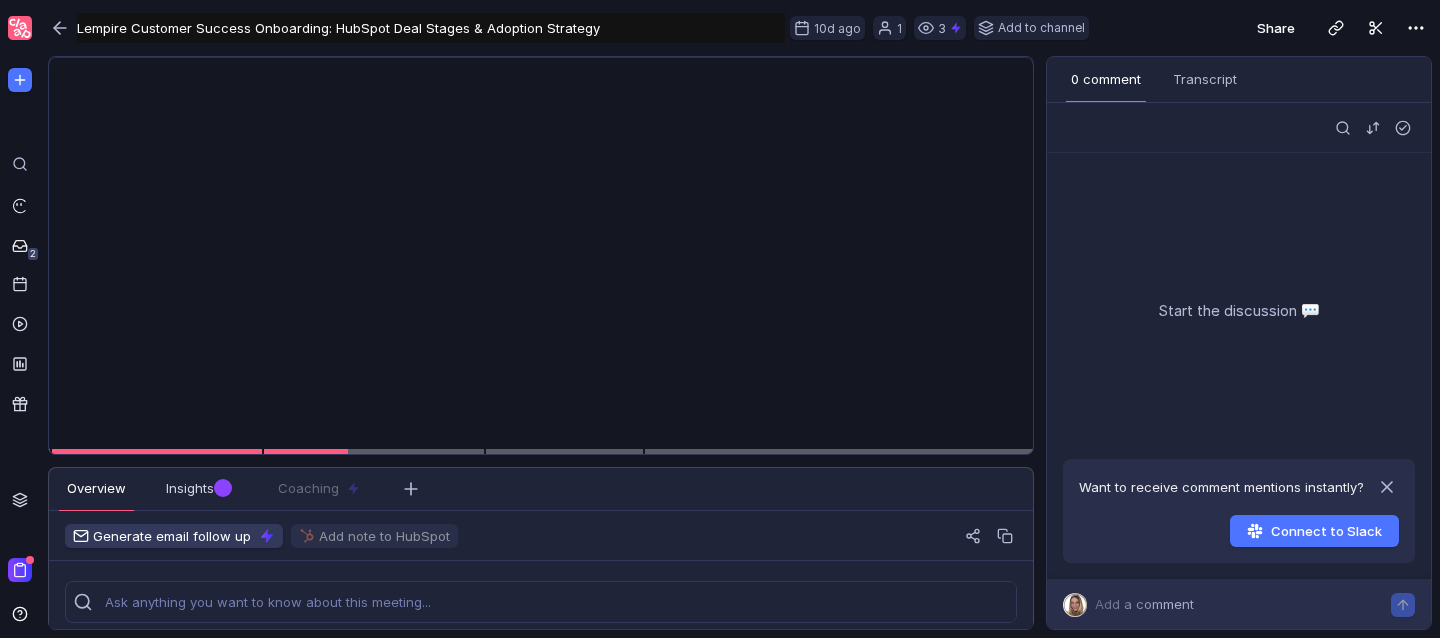 click at bounding box center [541, 58] 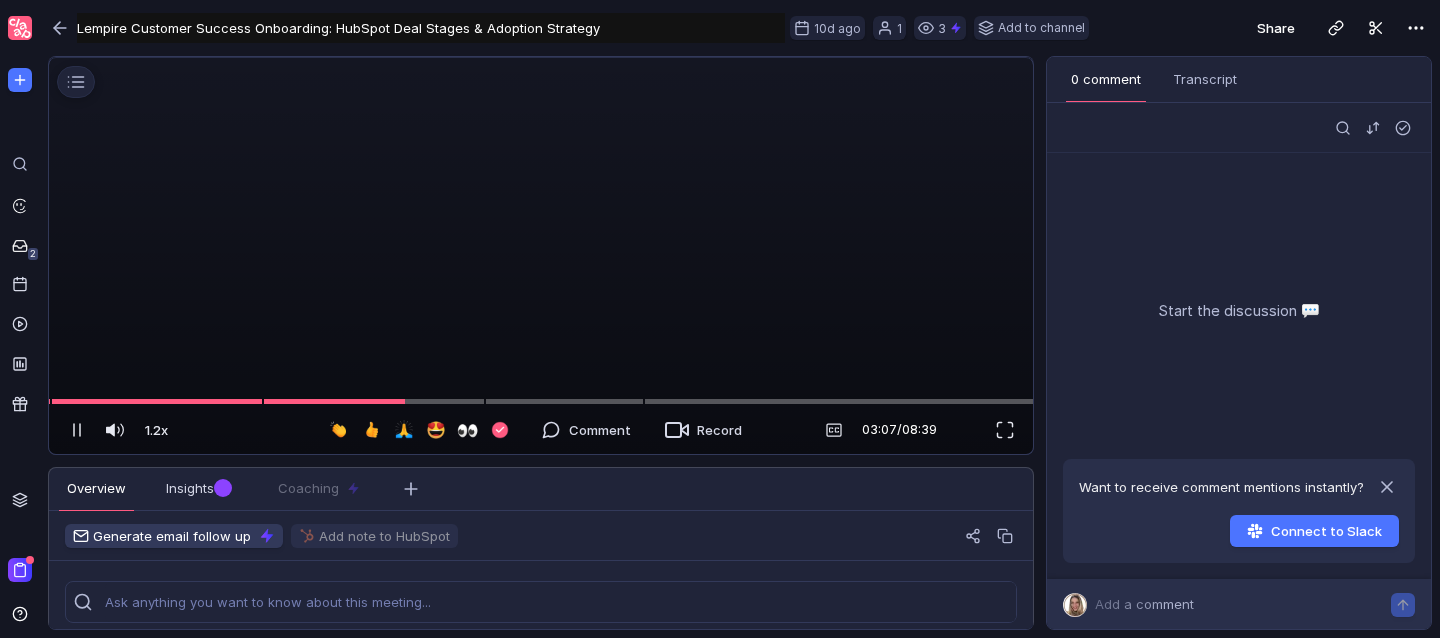 click at bounding box center [541, 58] 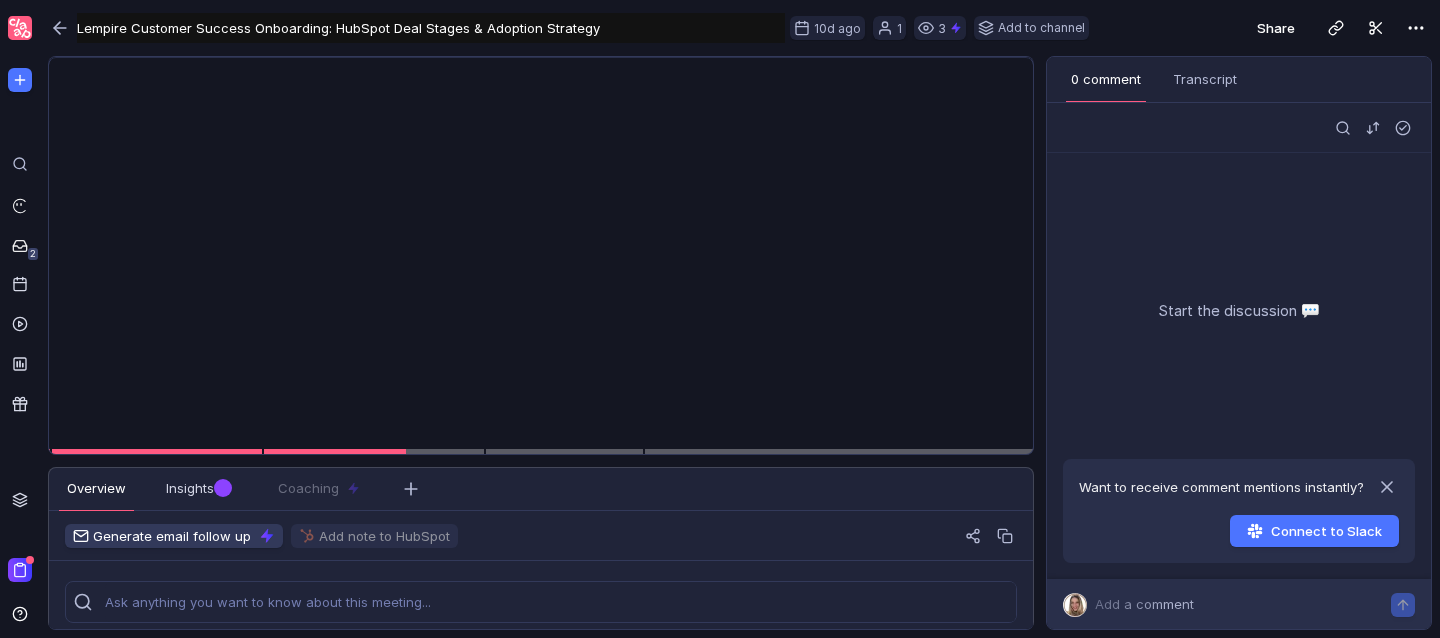click at bounding box center [541, 58] 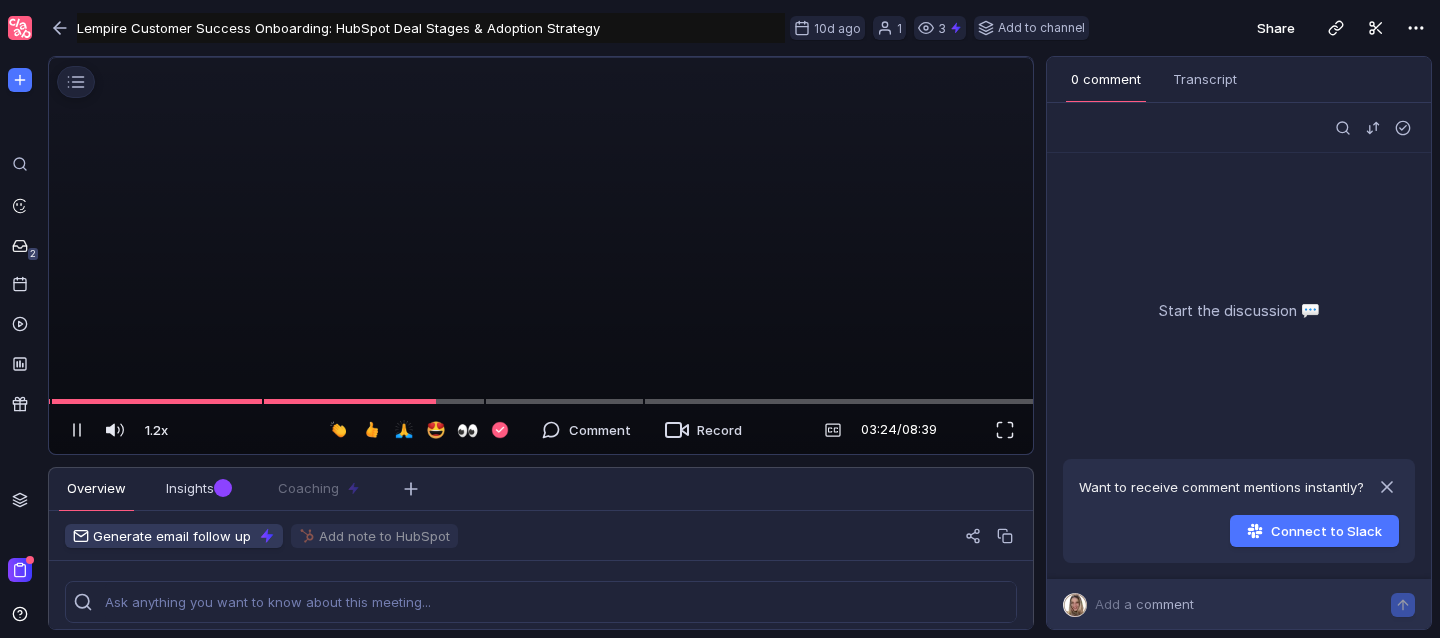 click at bounding box center (541, 58) 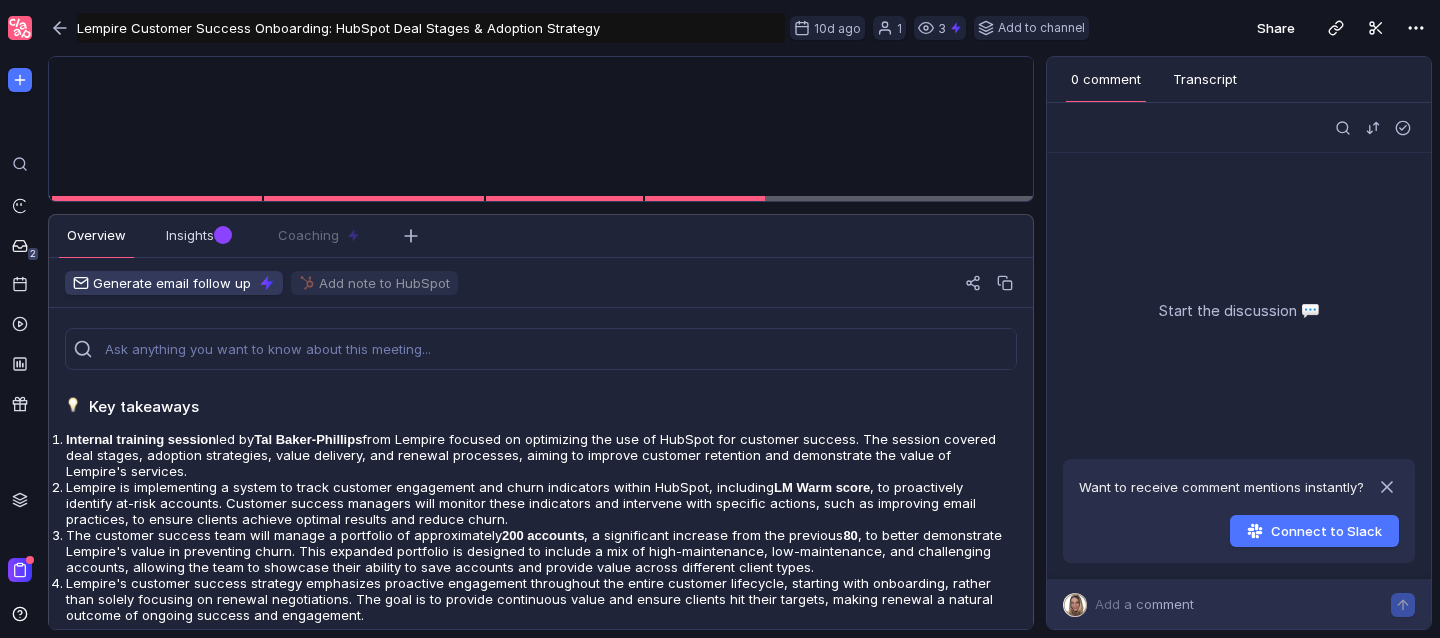 scroll, scrollTop: 0, scrollLeft: 0, axis: both 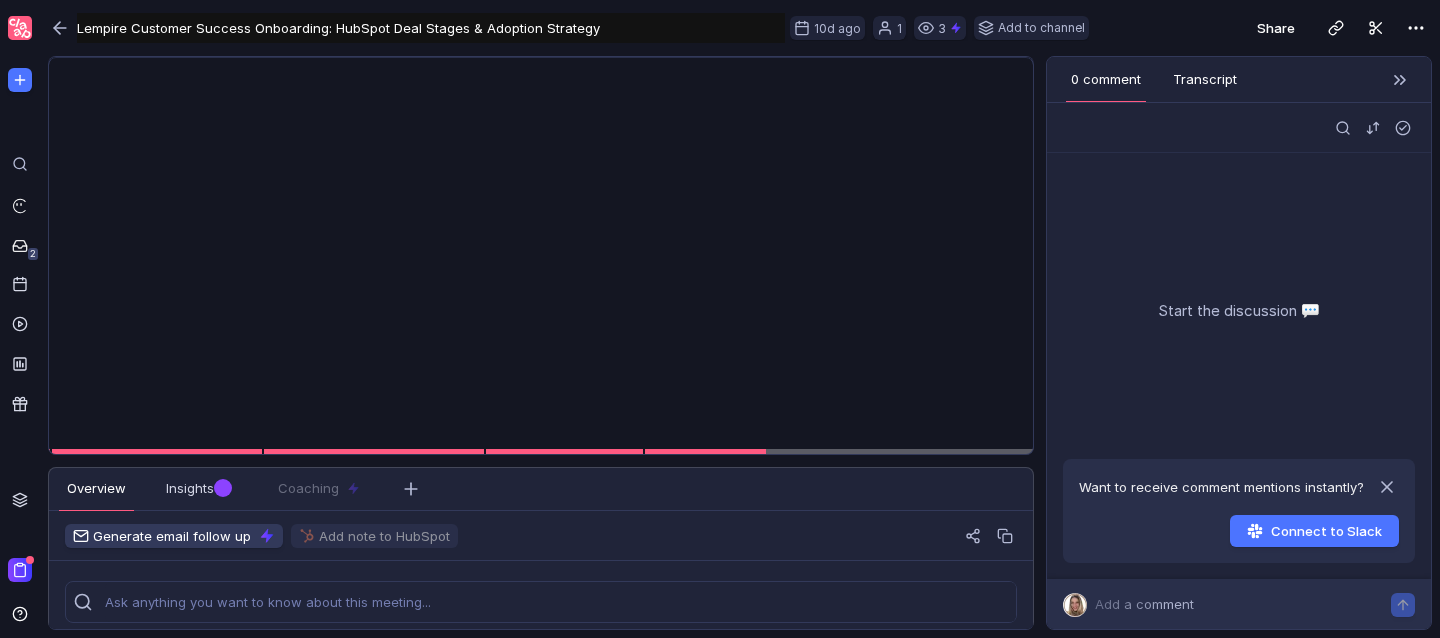click on "Transcript" at bounding box center [1205, 79] 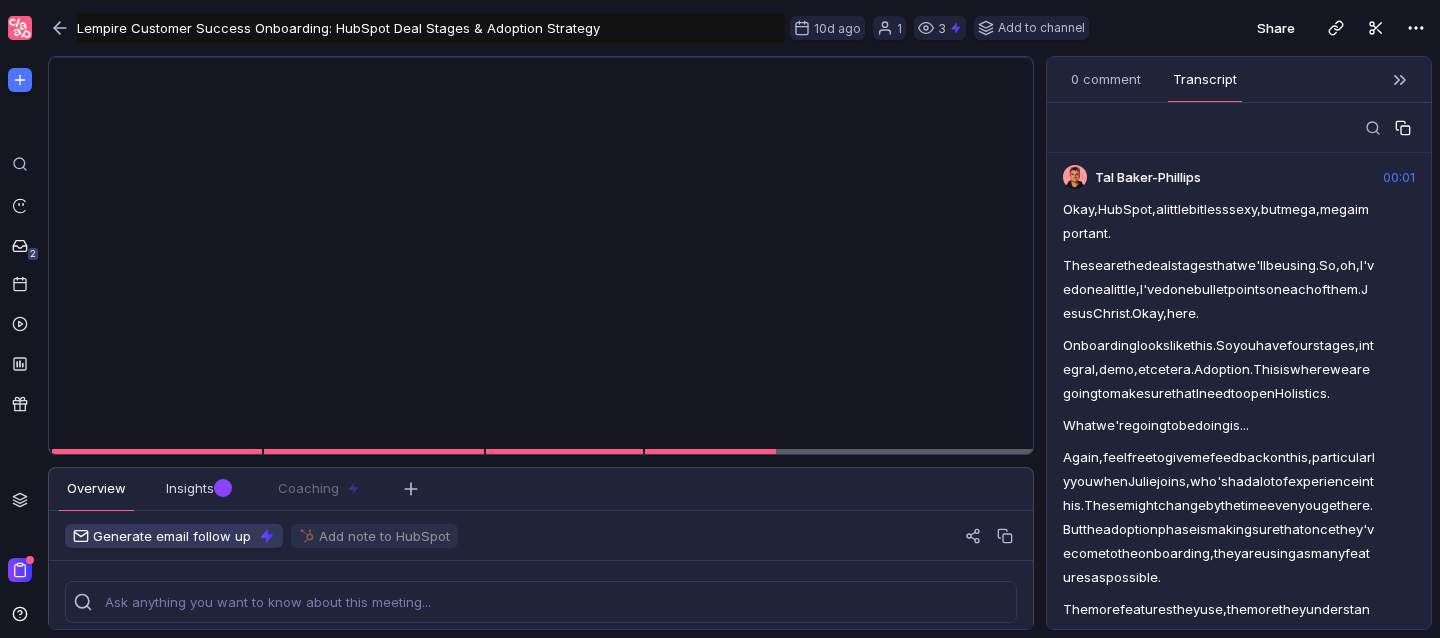 click at bounding box center [1405, 130] 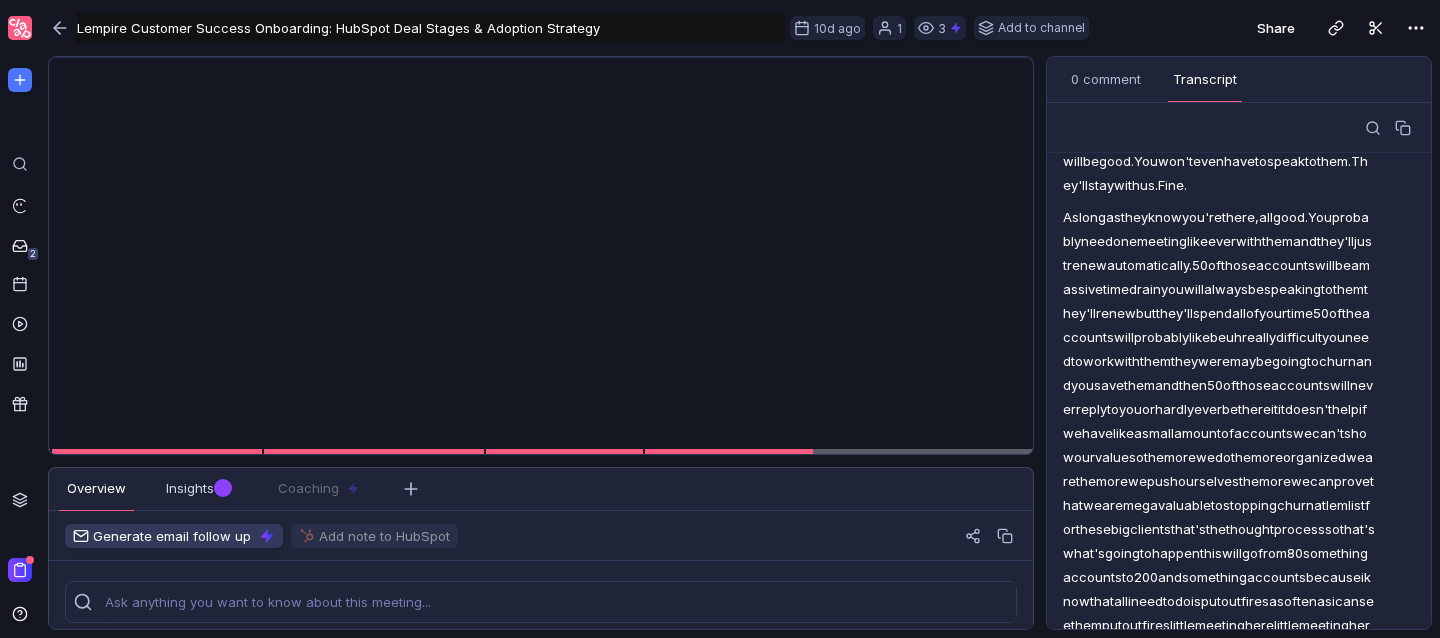 scroll, scrollTop: 3794, scrollLeft: 0, axis: vertical 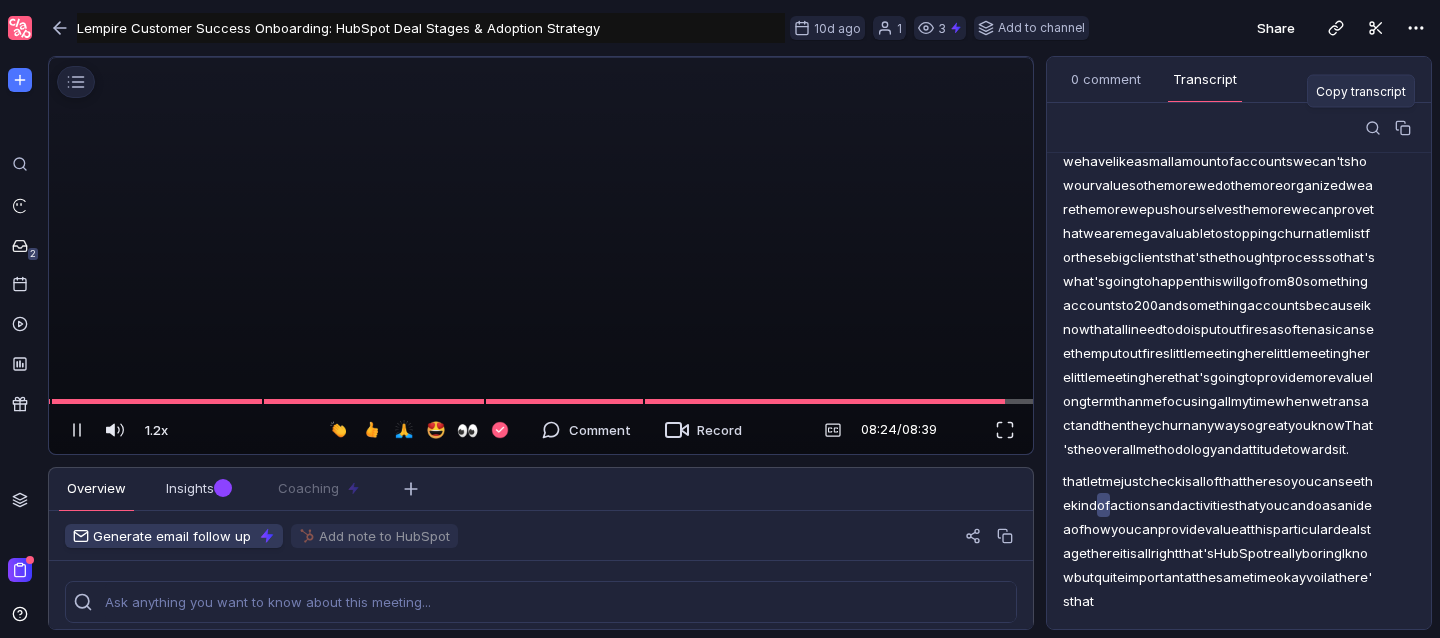 click at bounding box center [541, 58] 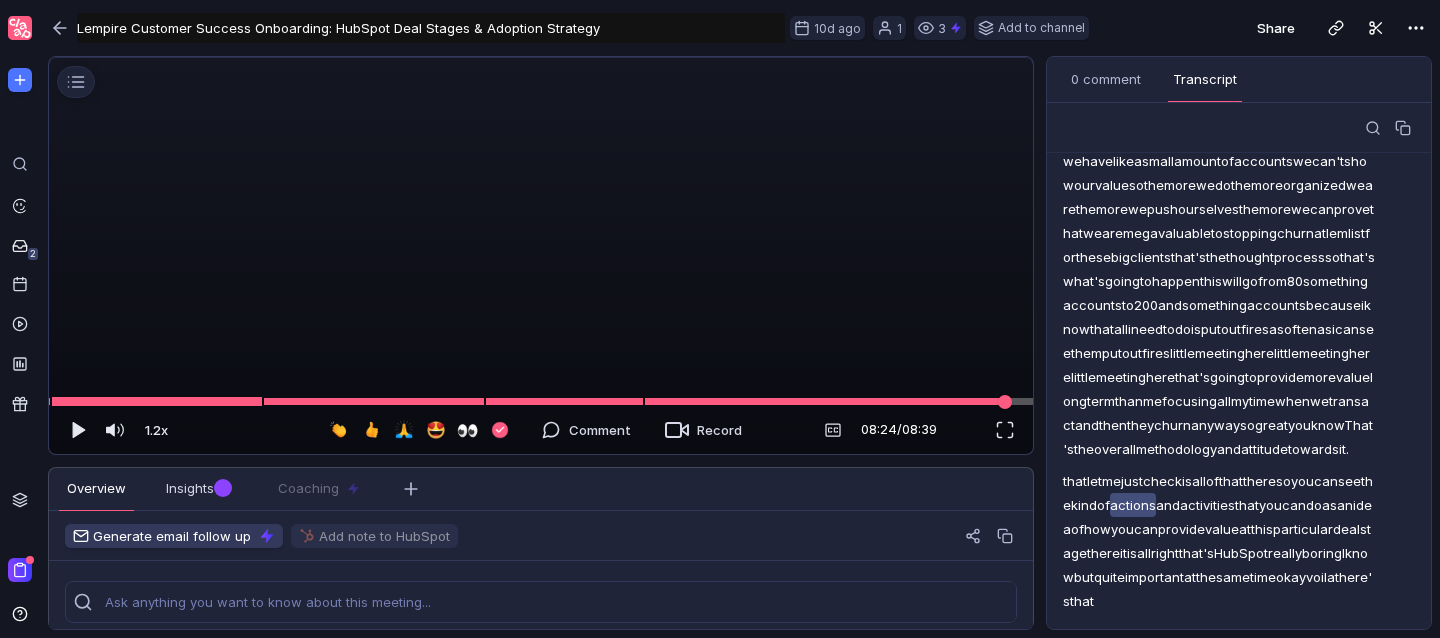 click at bounding box center (541, 401) 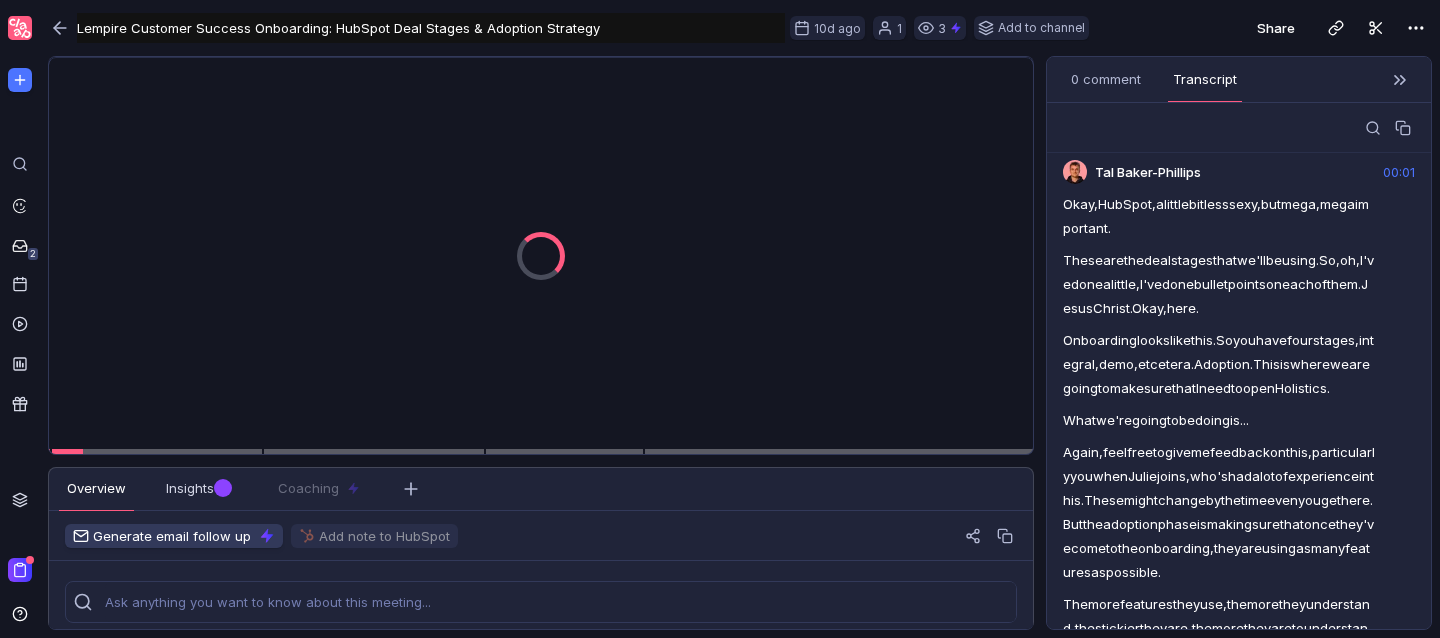 scroll, scrollTop: 0, scrollLeft: 0, axis: both 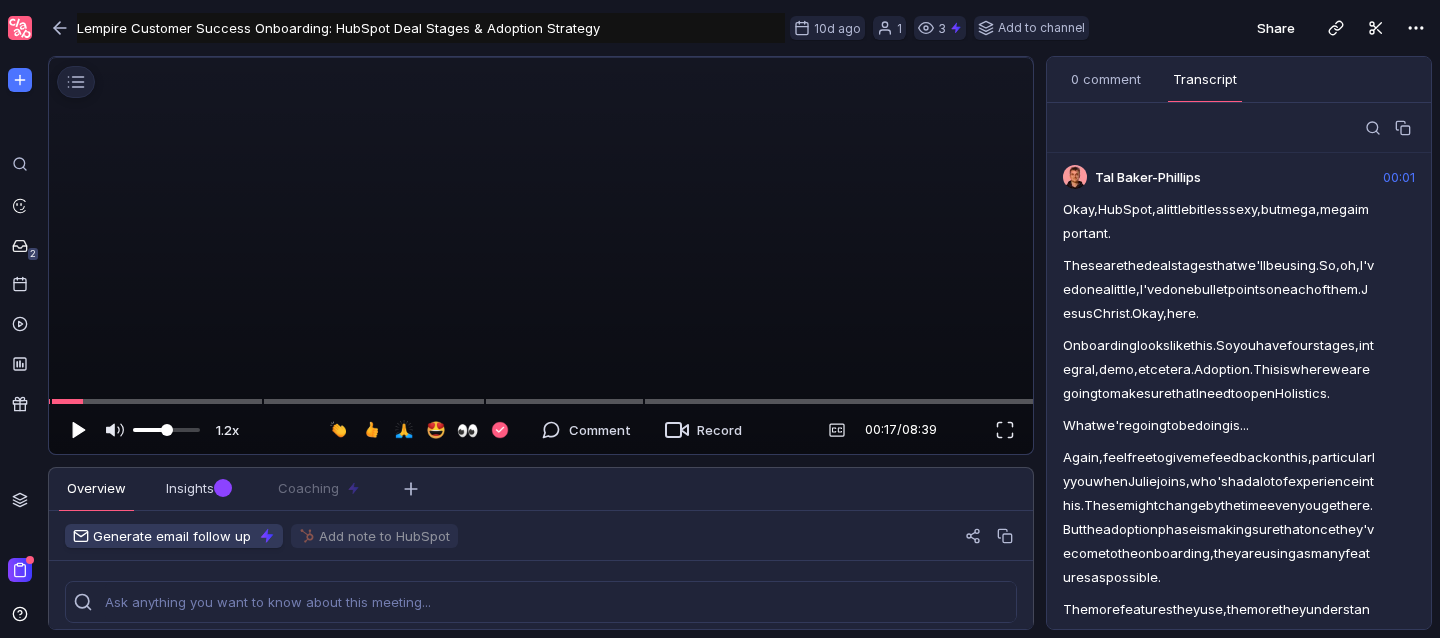 click at bounding box center (77, 430) 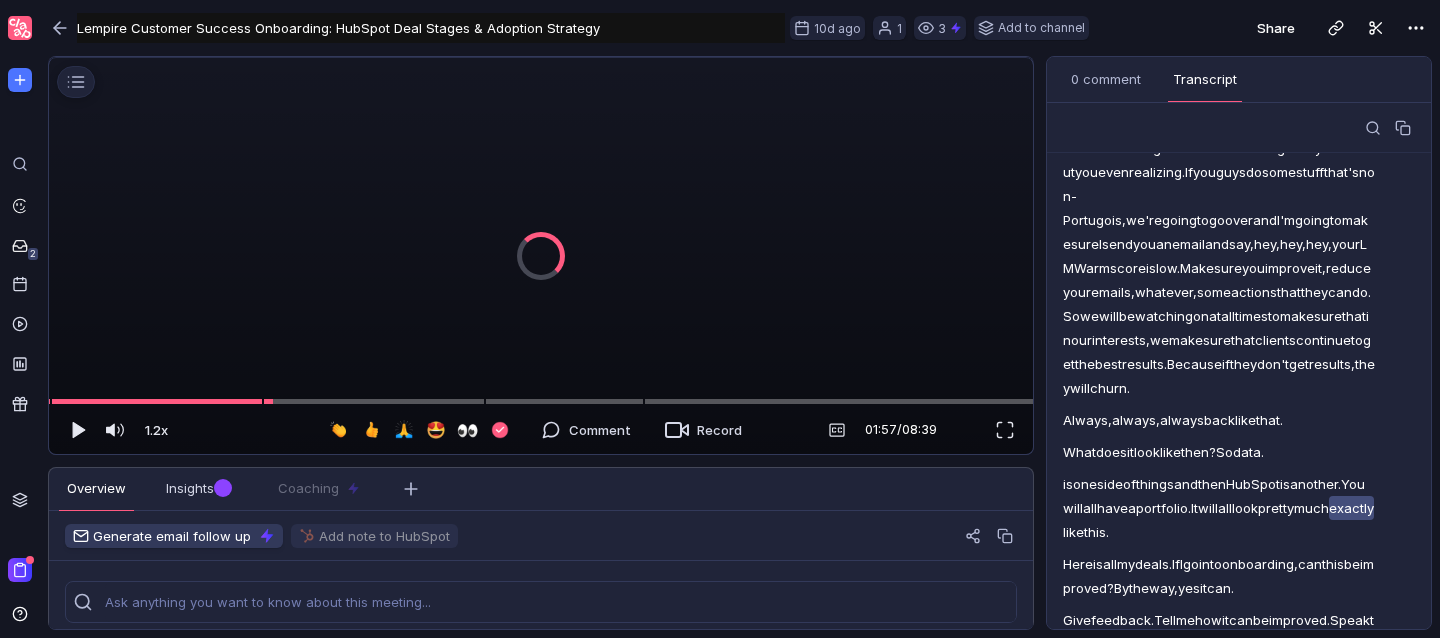scroll, scrollTop: 1018, scrollLeft: 0, axis: vertical 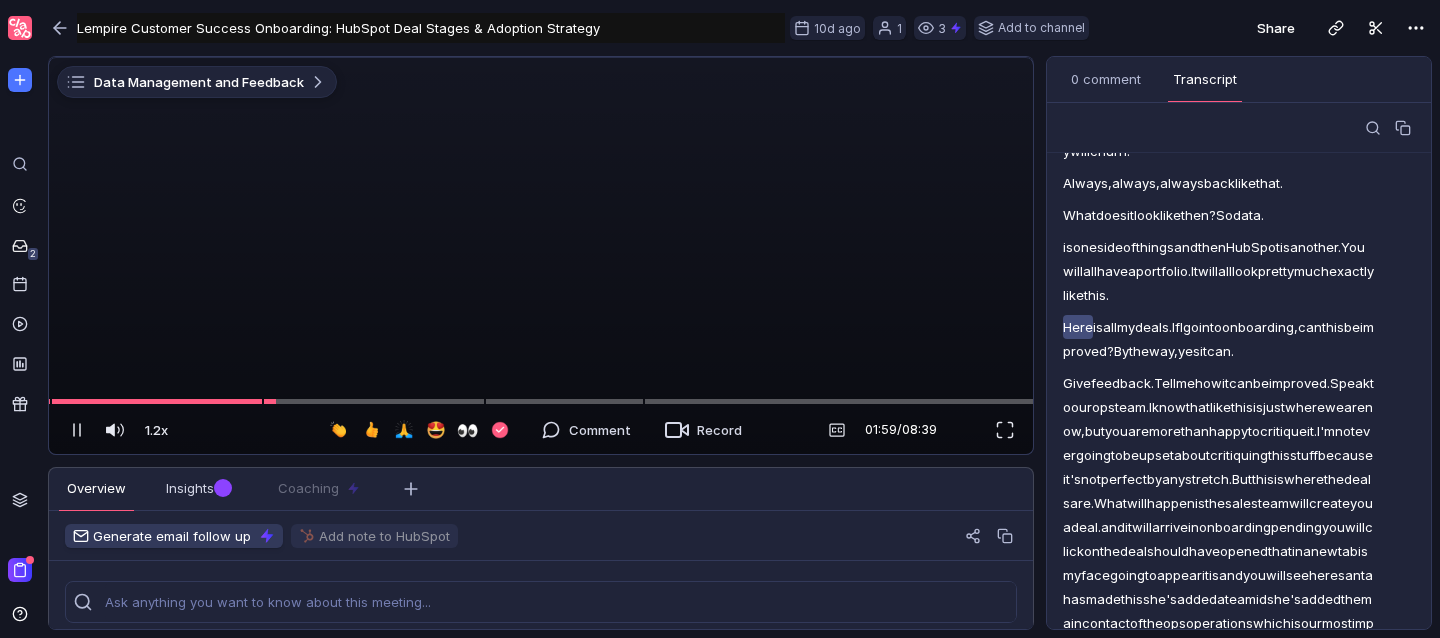 click at bounding box center [541, 58] 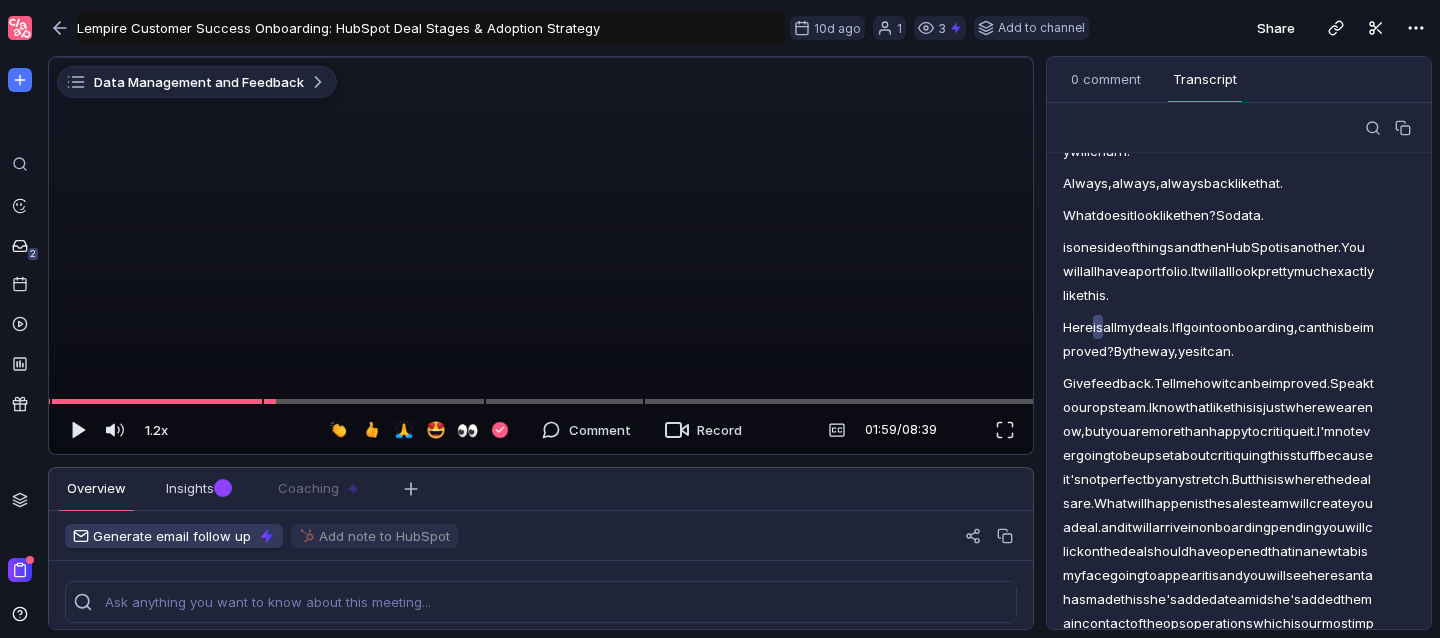 scroll, scrollTop: 1086, scrollLeft: 0, axis: vertical 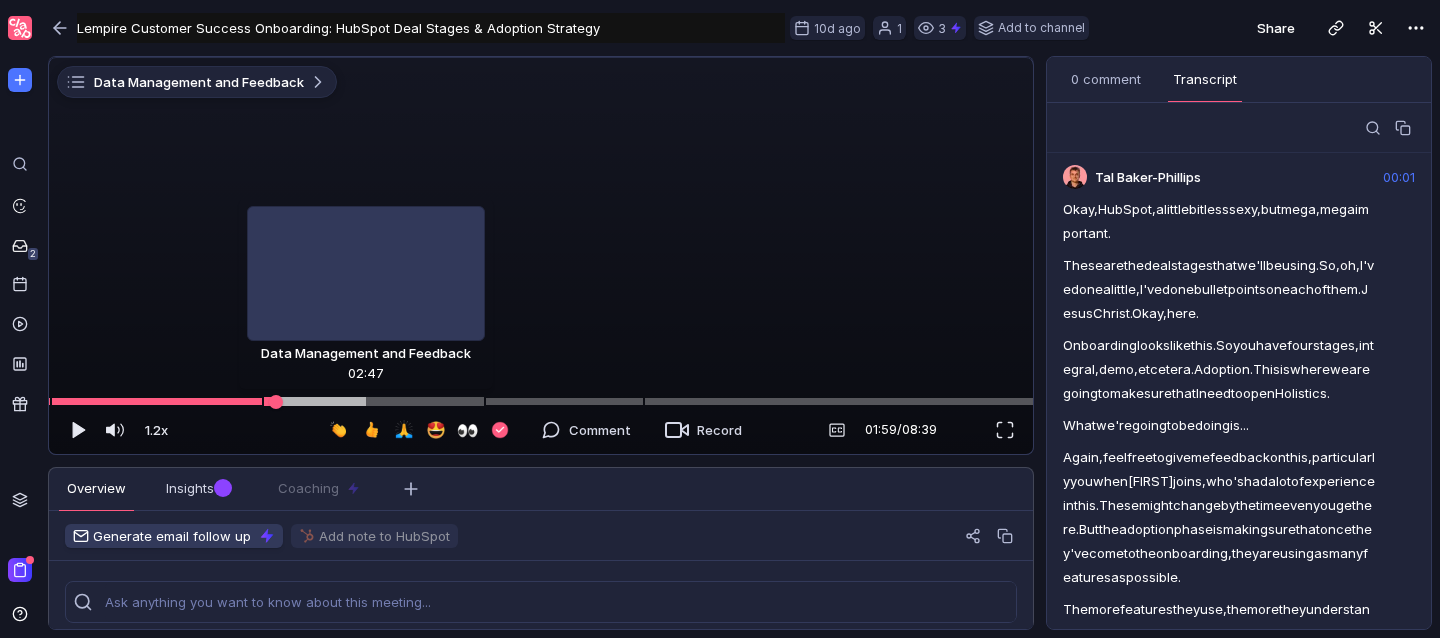 click at bounding box center [541, 401] 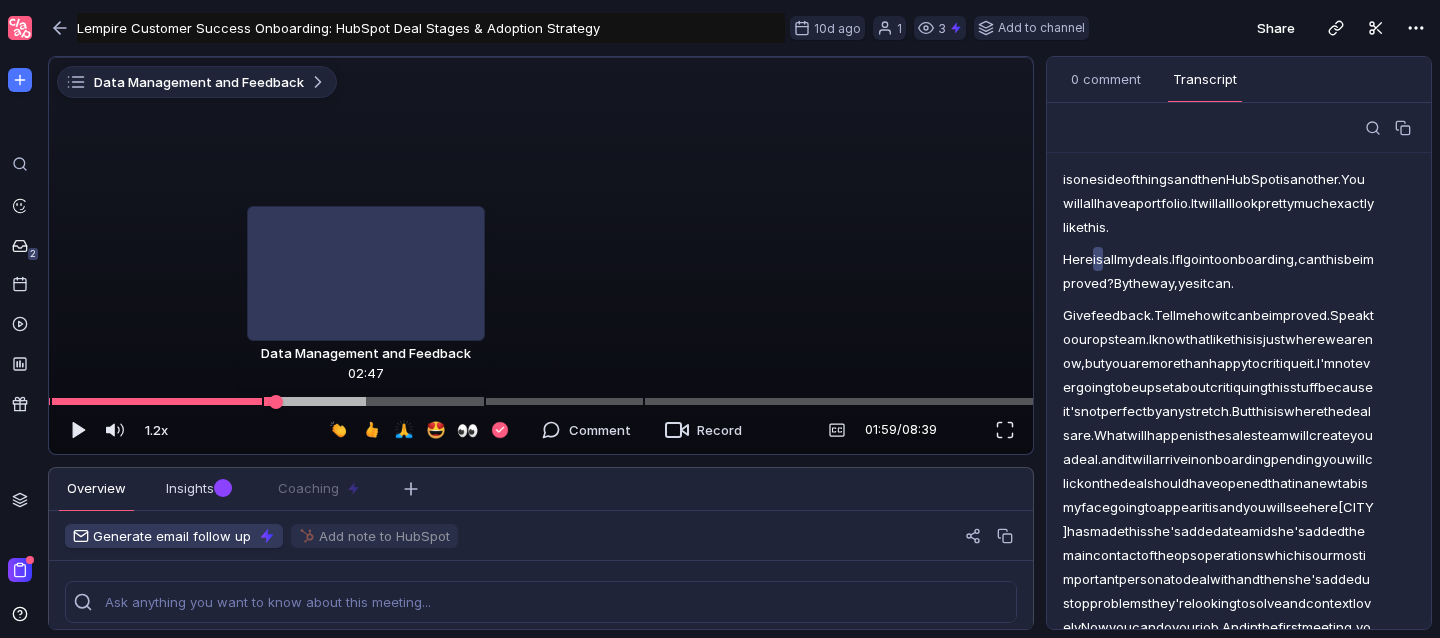 scroll, scrollTop: 0, scrollLeft: 0, axis: both 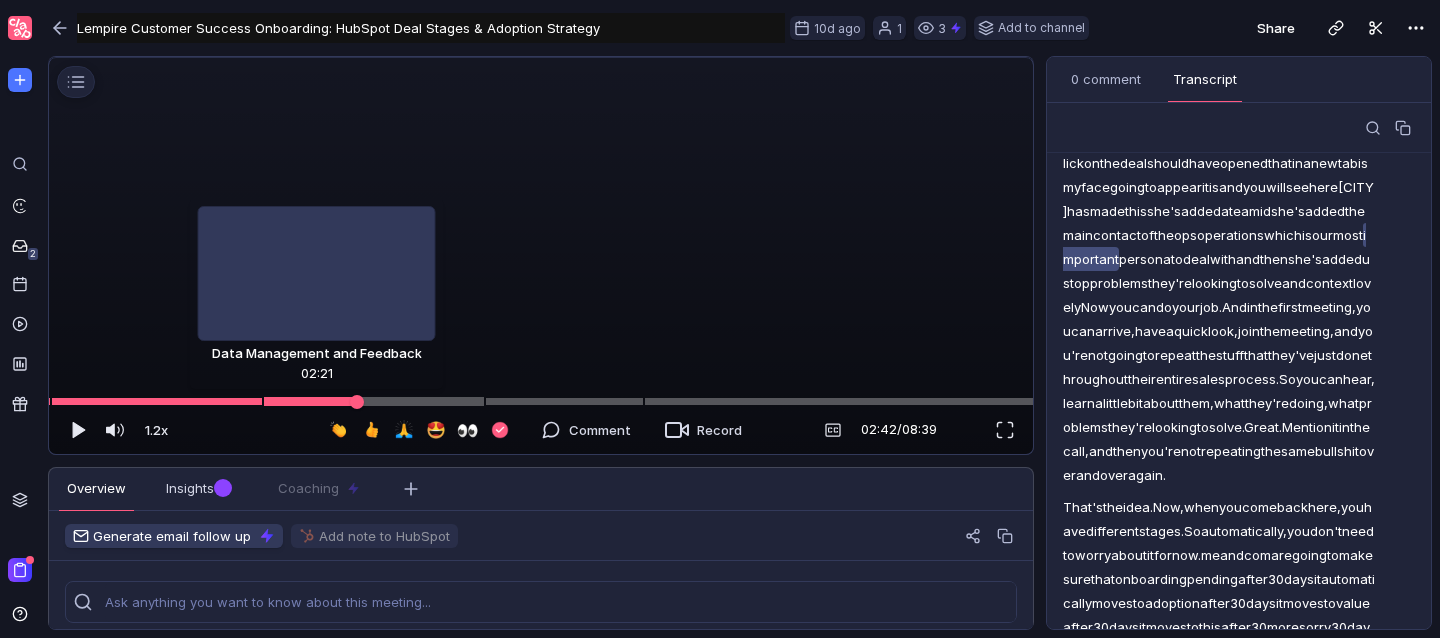 click at bounding box center [541, 401] 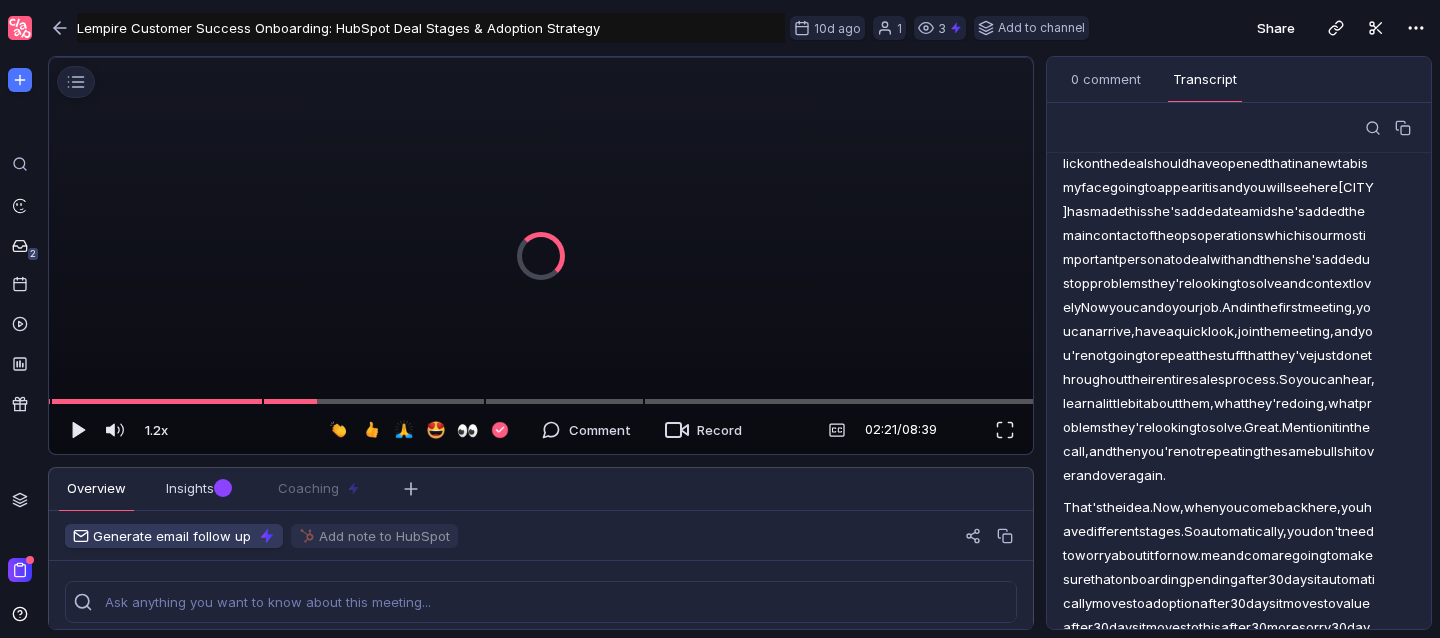 click at bounding box center (541, 58) 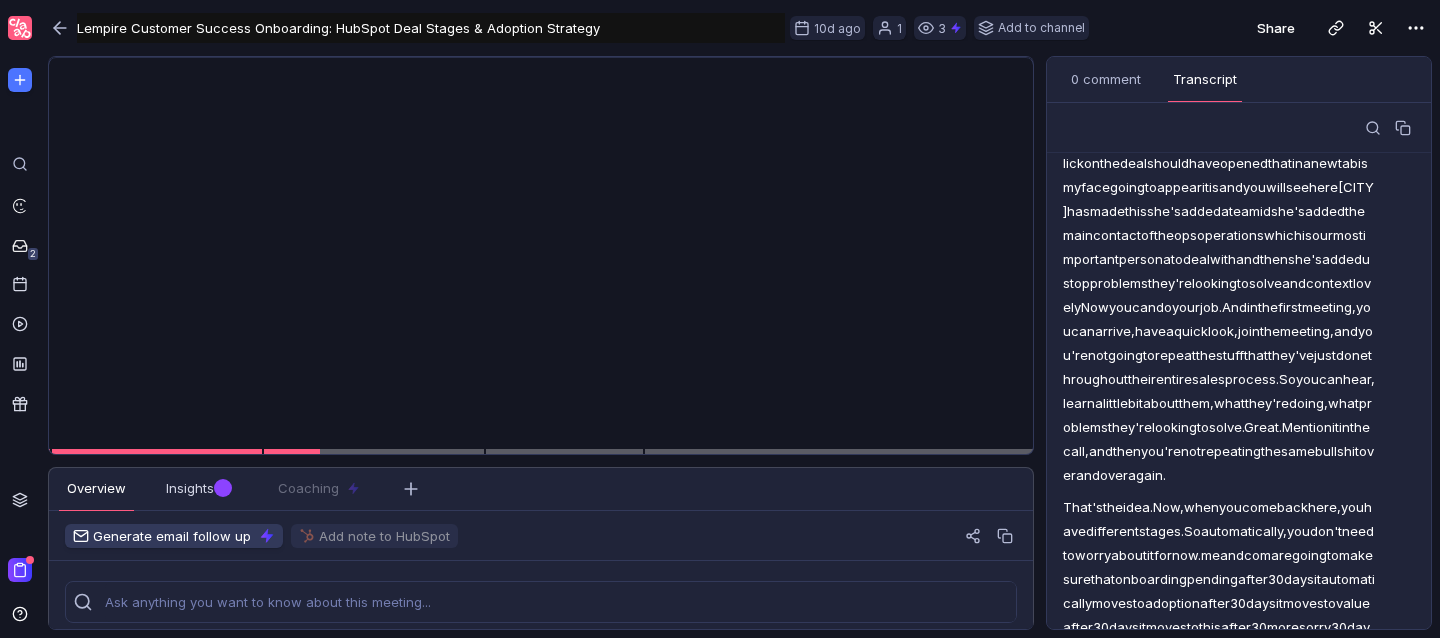 click at bounding box center [541, 58] 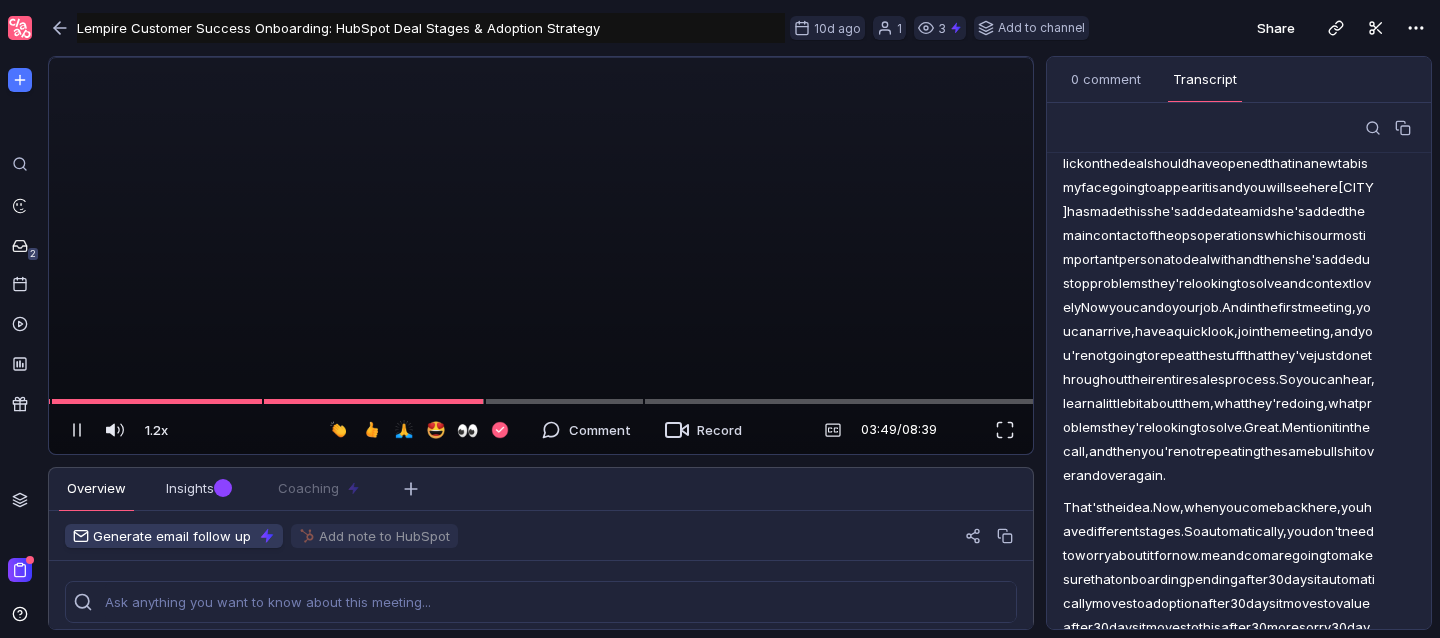 click at bounding box center [541, 58] 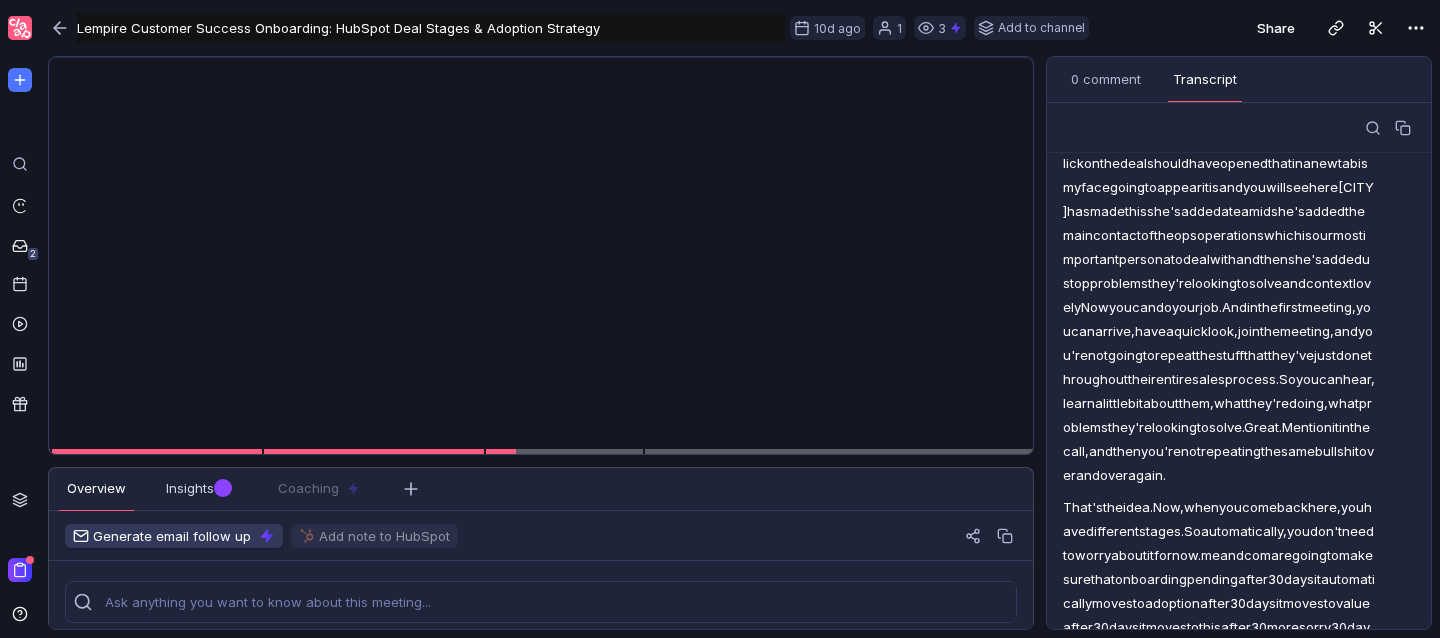 click at bounding box center (541, 58) 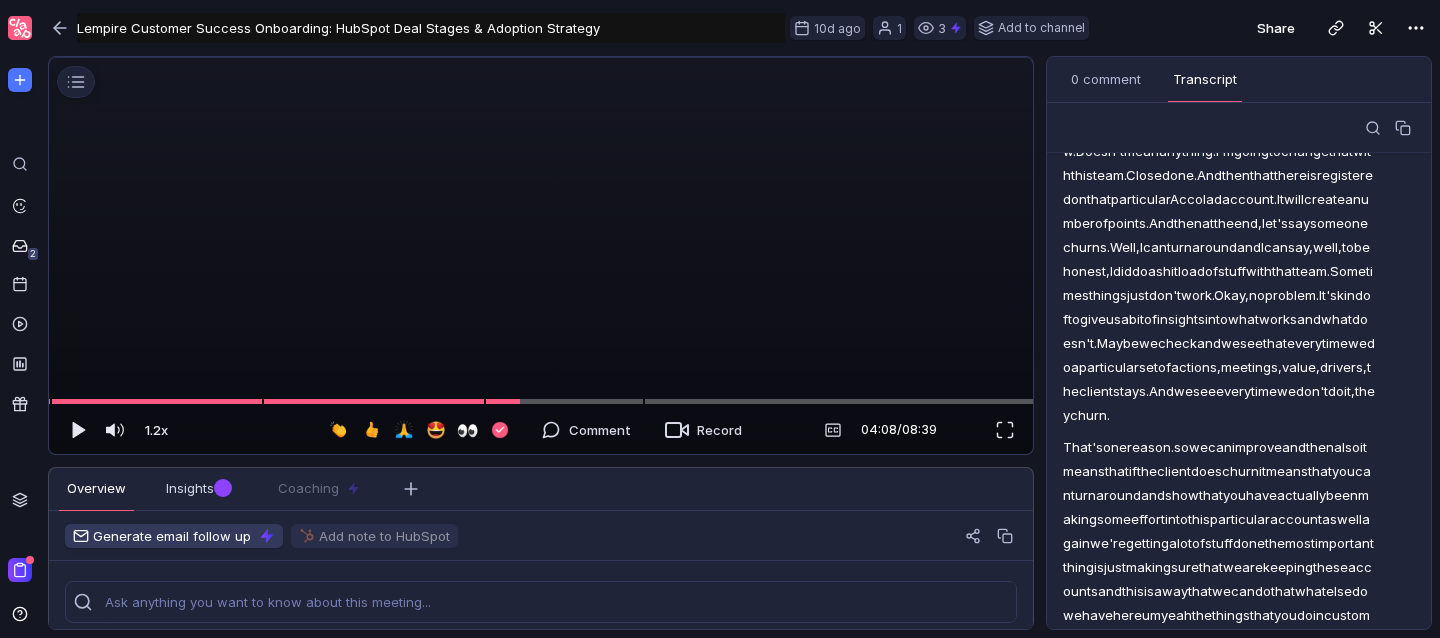 click at bounding box center (541, 58) 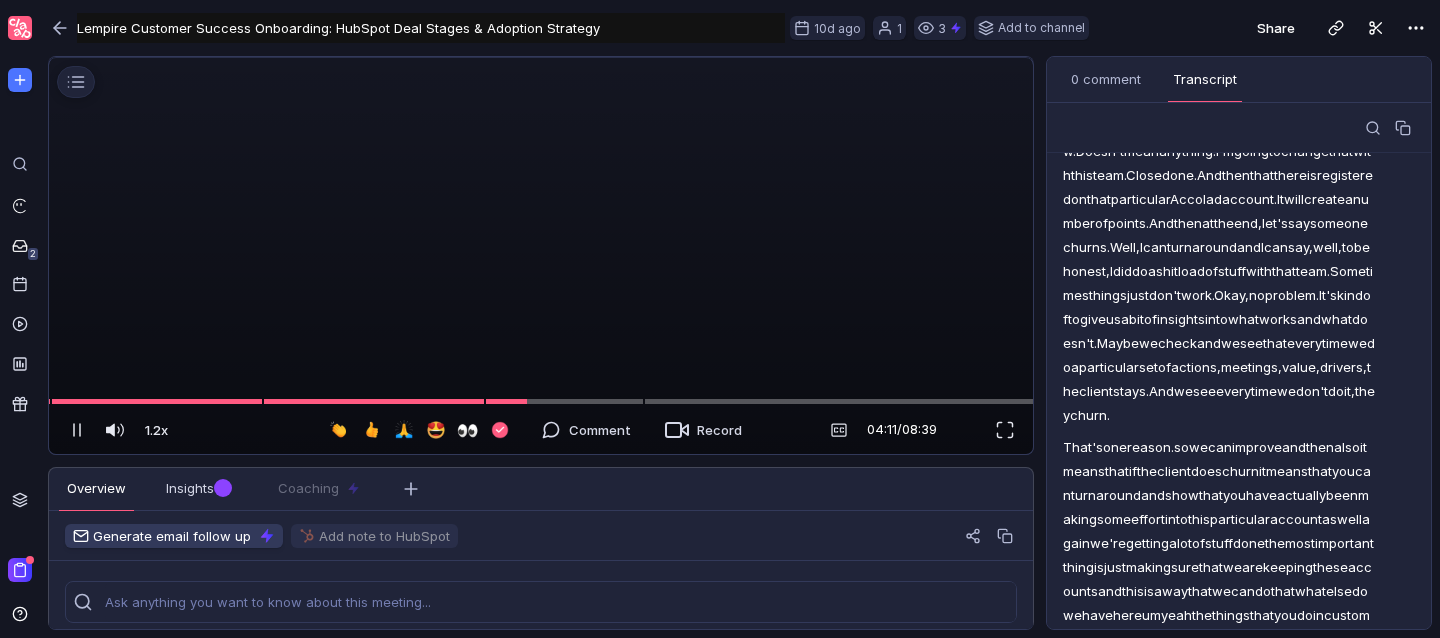 click at bounding box center (541, 58) 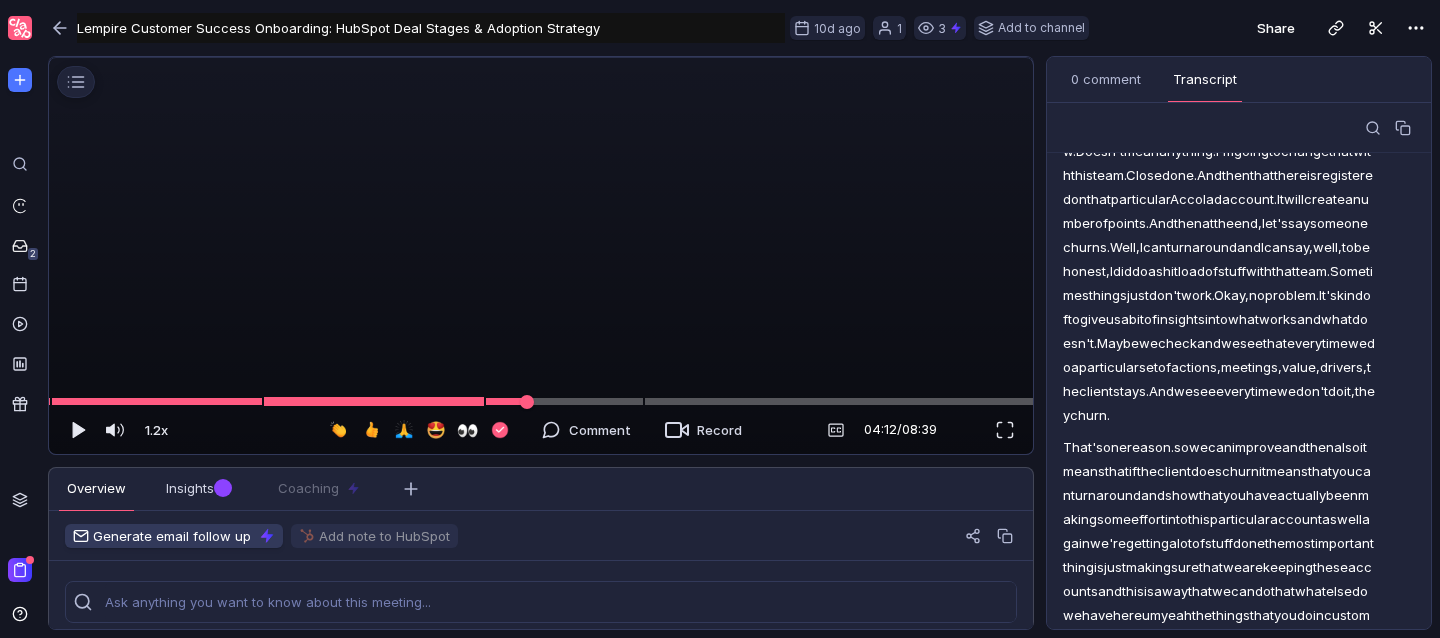 click at bounding box center [541, 401] 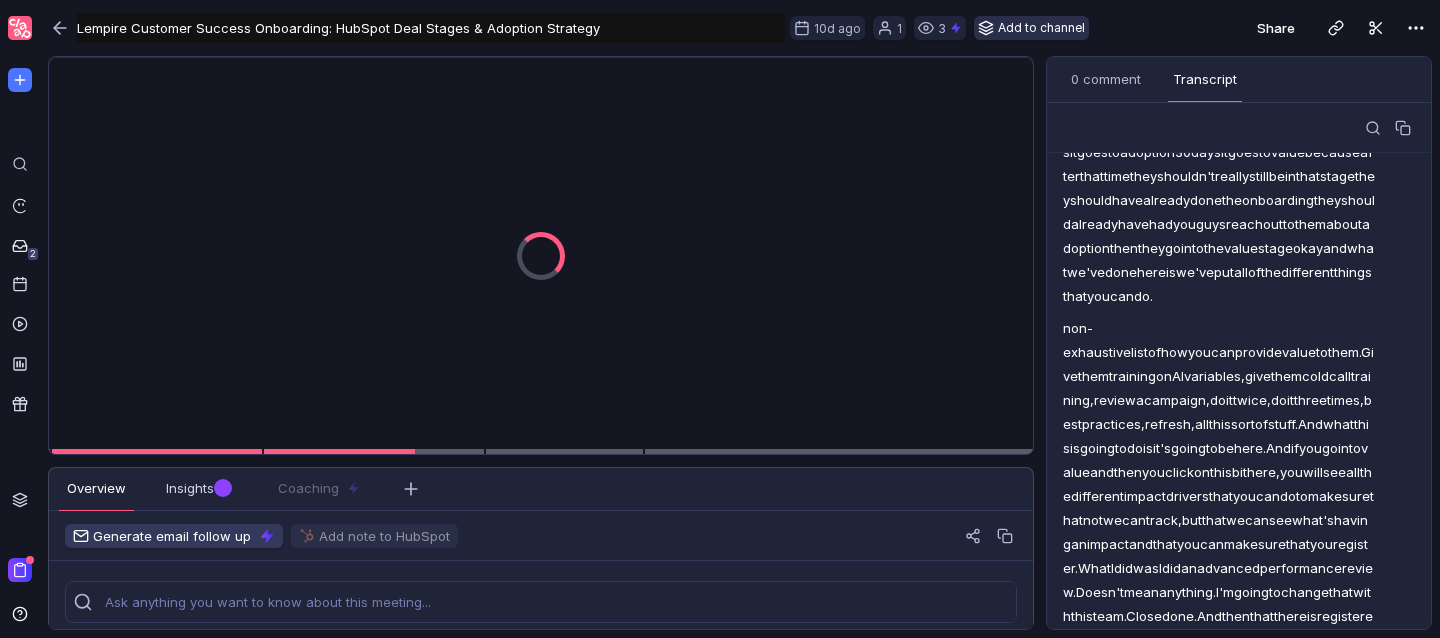 scroll, scrollTop: 1870, scrollLeft: 0, axis: vertical 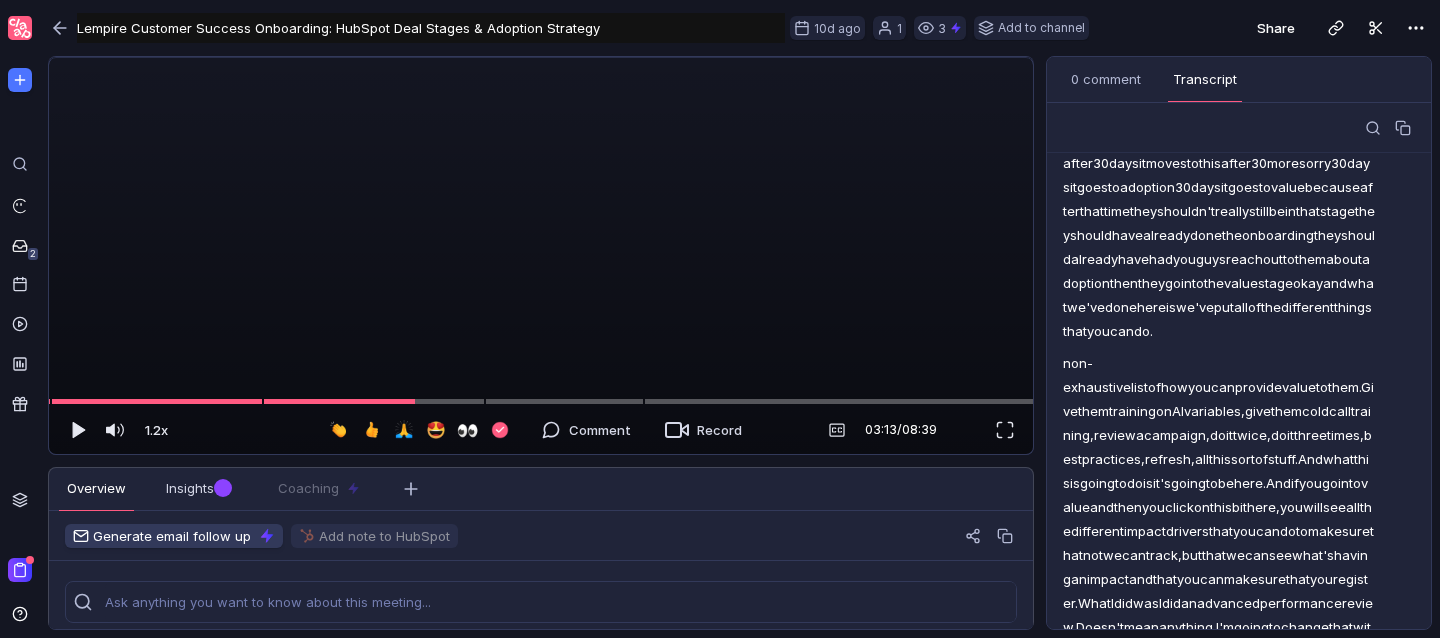 click at bounding box center (541, 58) 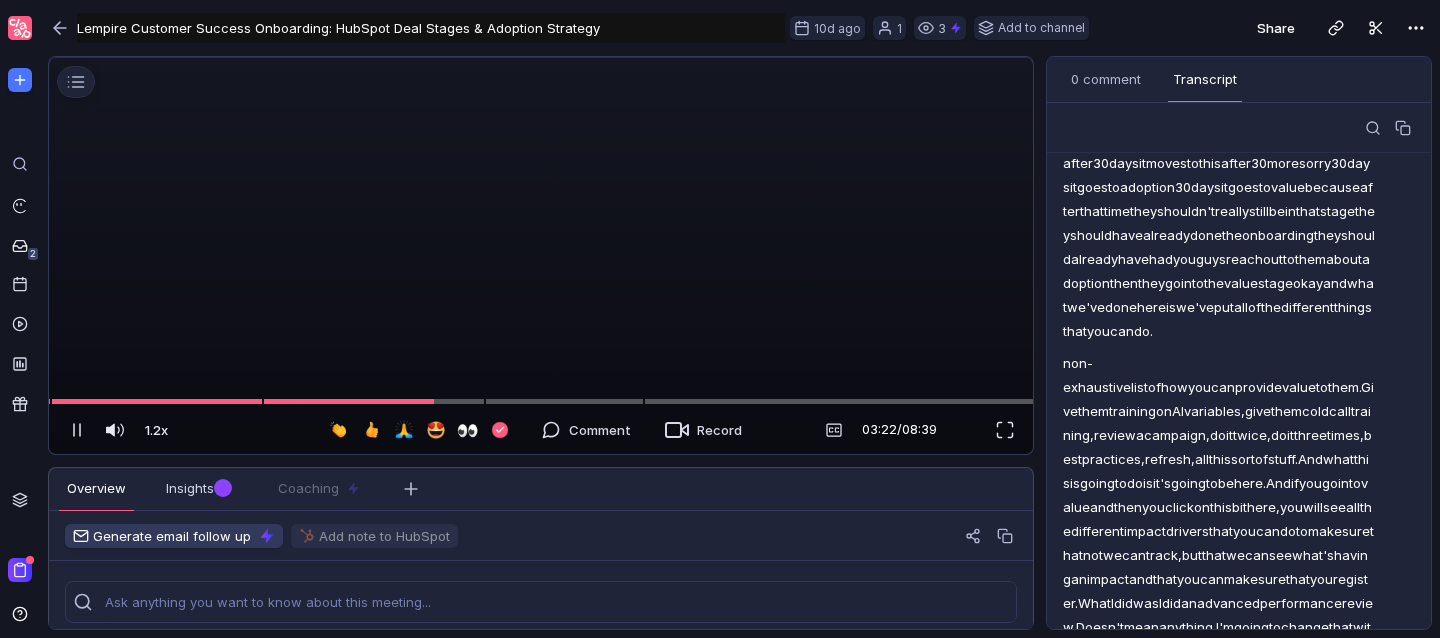 click at bounding box center (541, 58) 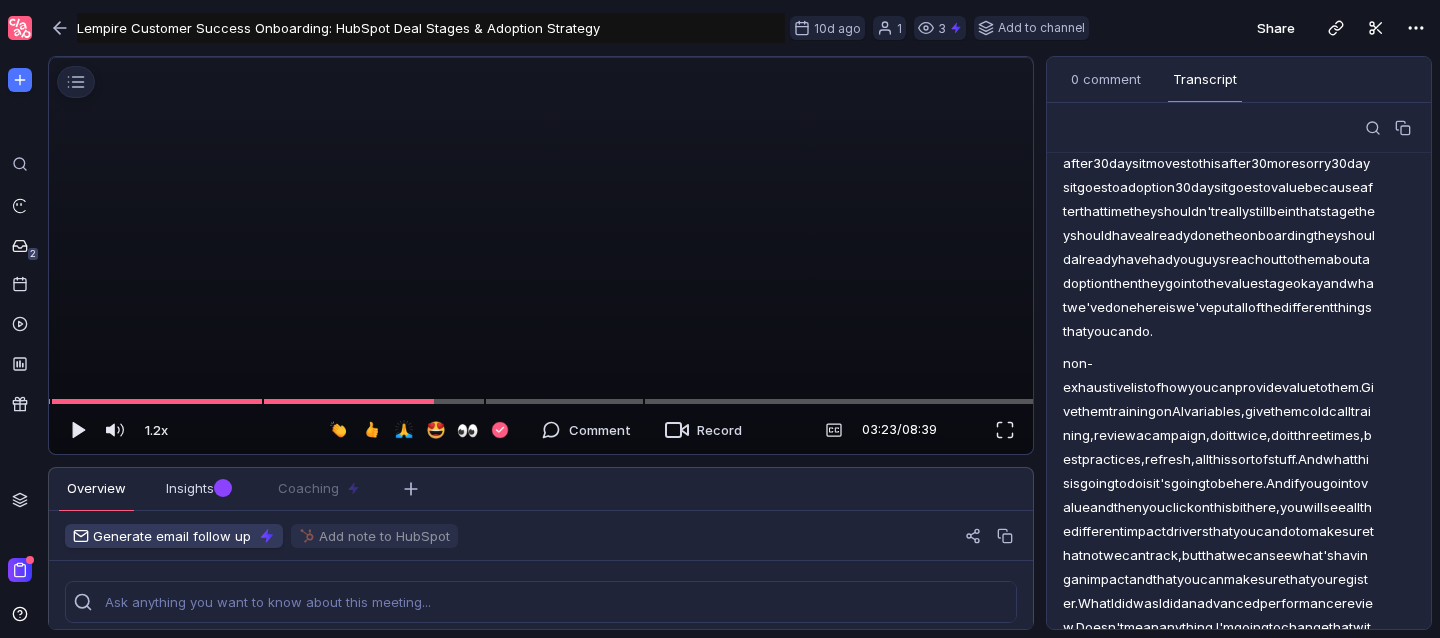 click at bounding box center [541, 58] 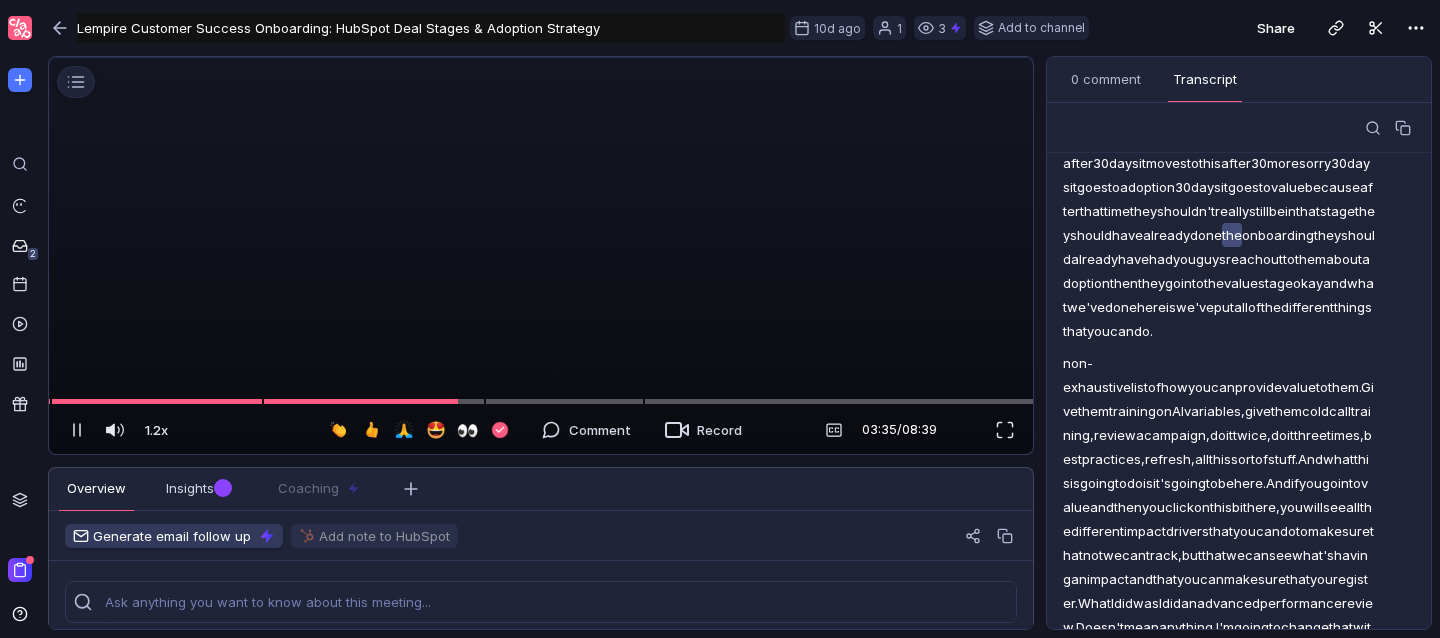 click at bounding box center (541, 58) 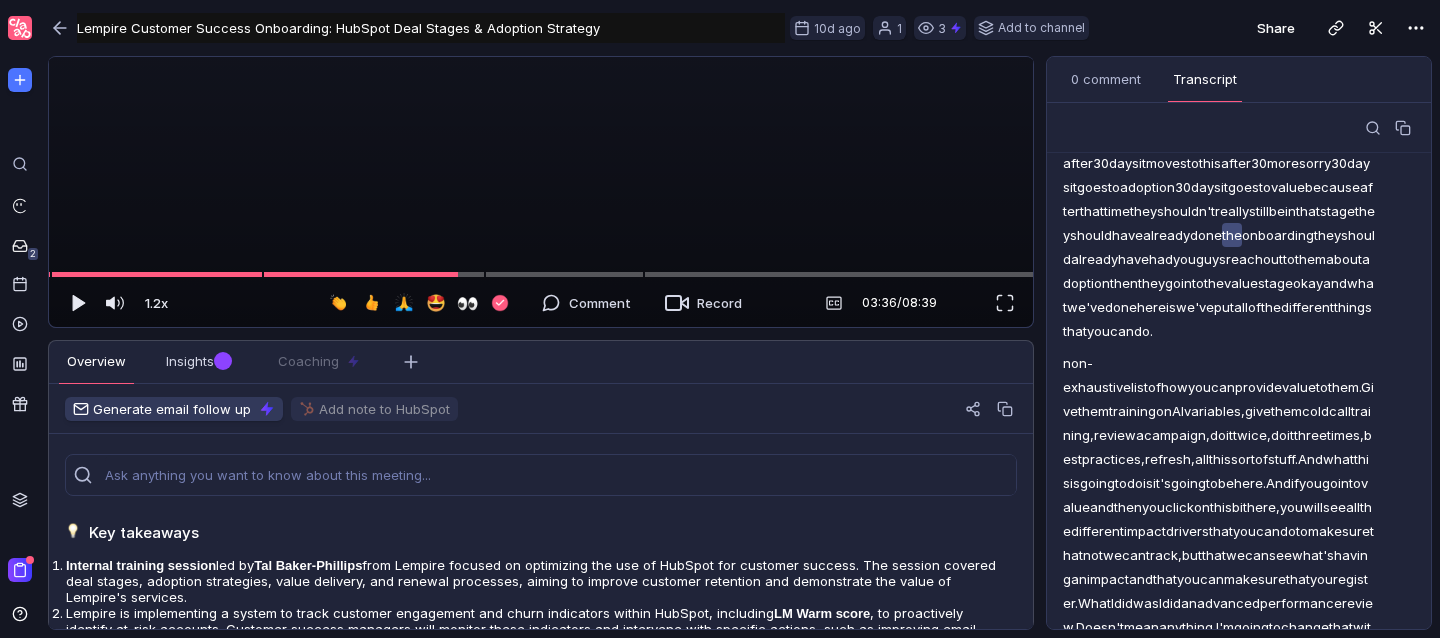 scroll, scrollTop: 124, scrollLeft: 0, axis: vertical 